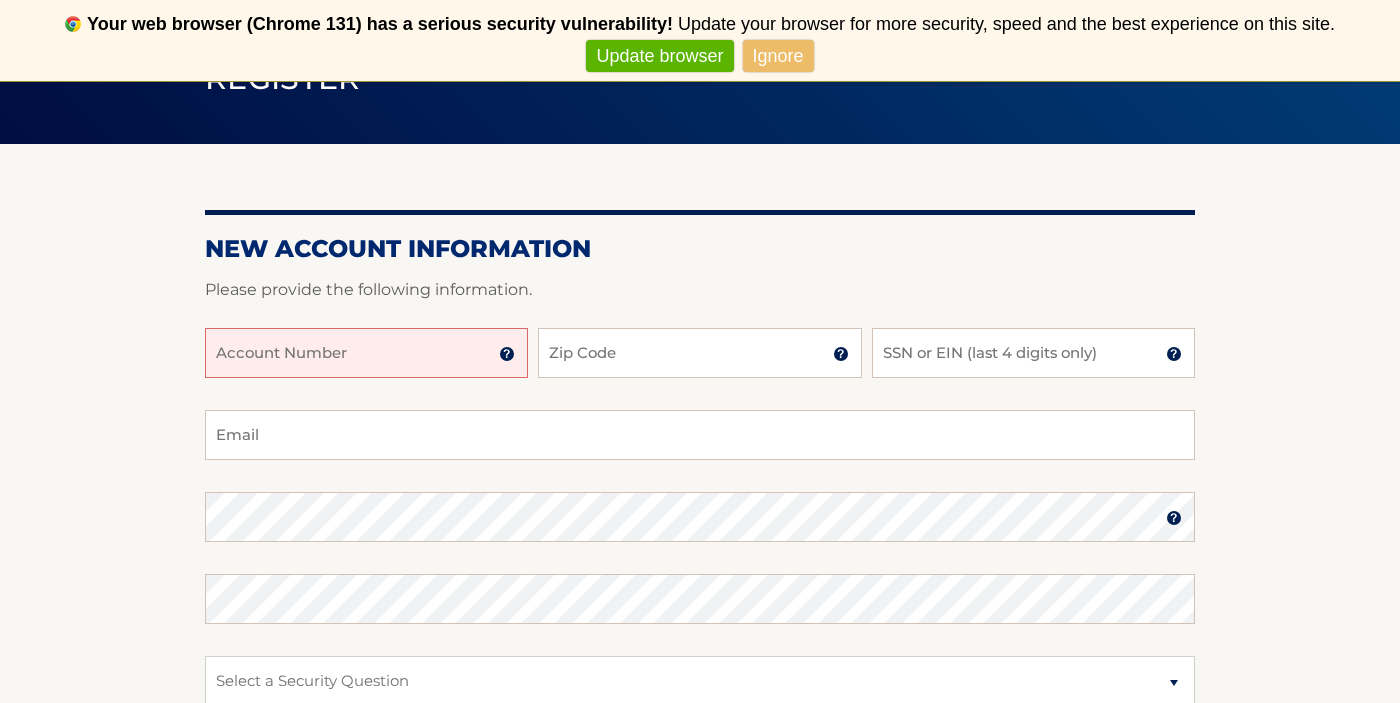 scroll, scrollTop: 187, scrollLeft: 0, axis: vertical 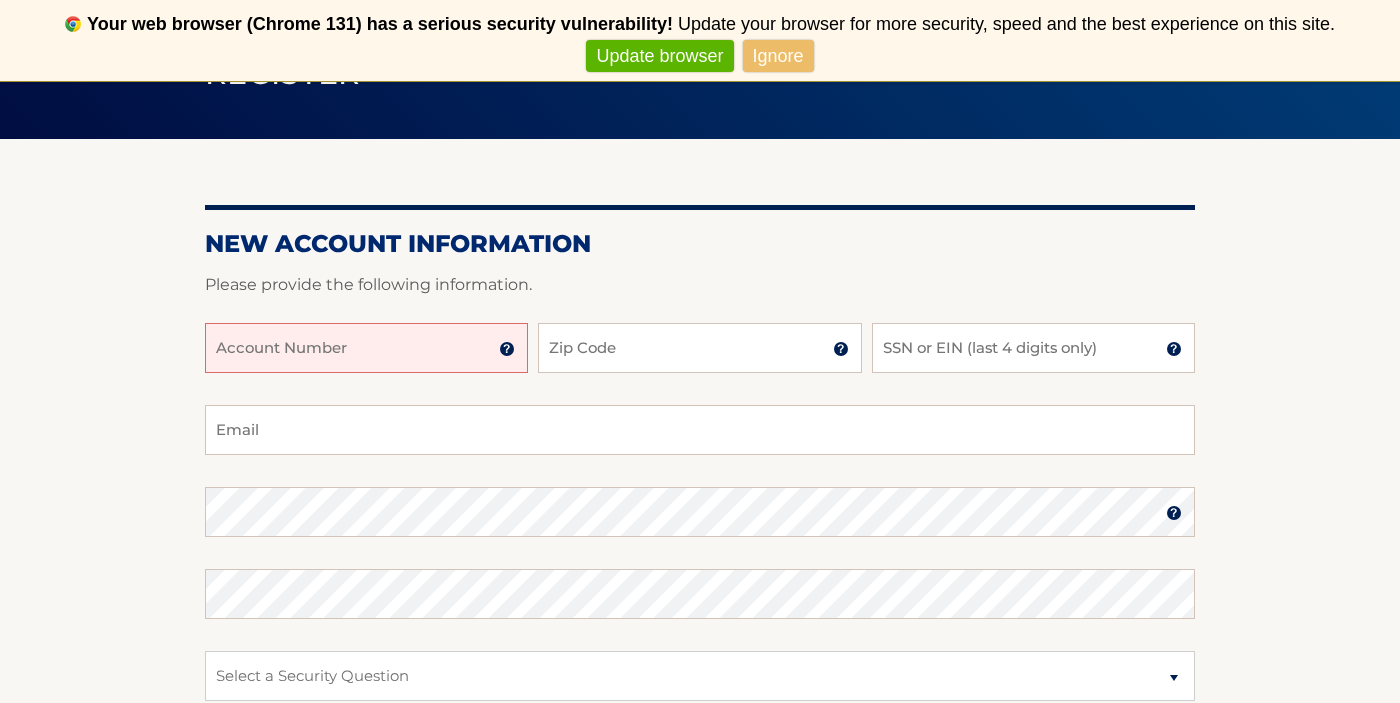 click on "Account Number" at bounding box center (366, 348) 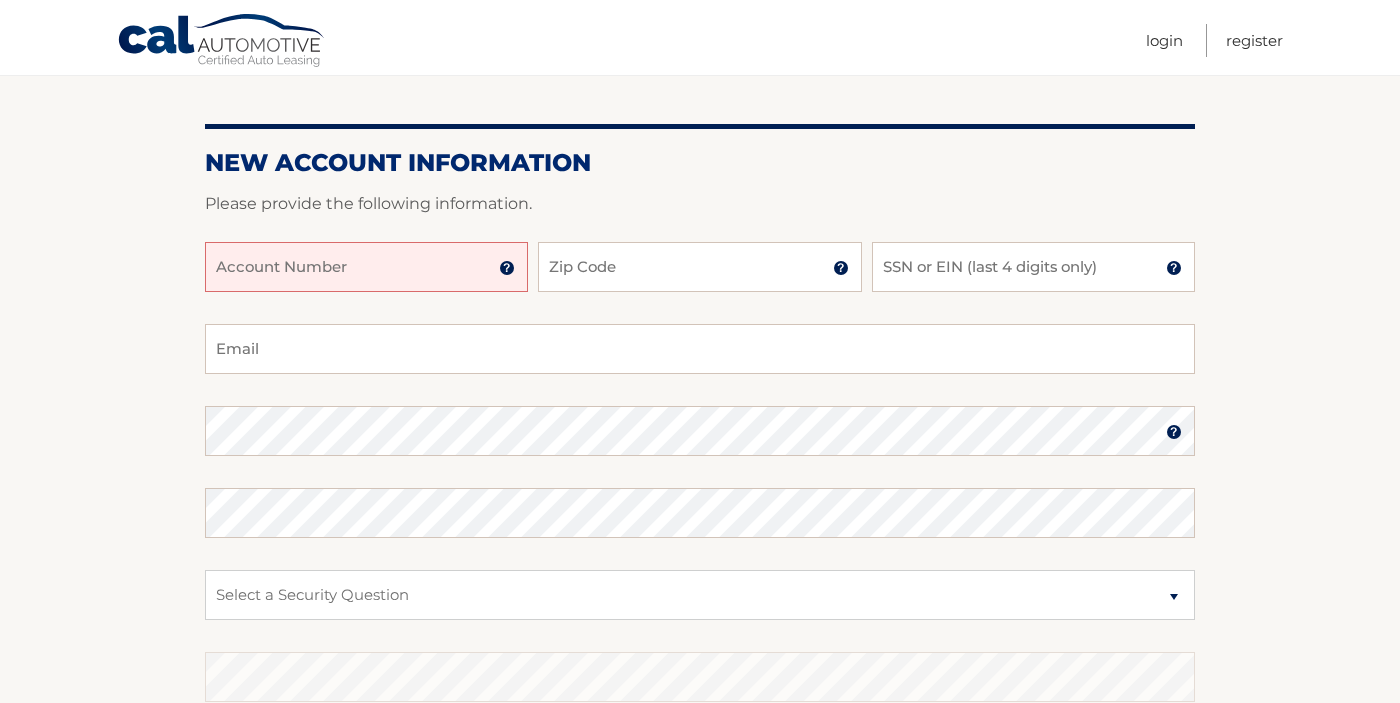 click on "Account Number" at bounding box center [366, 267] 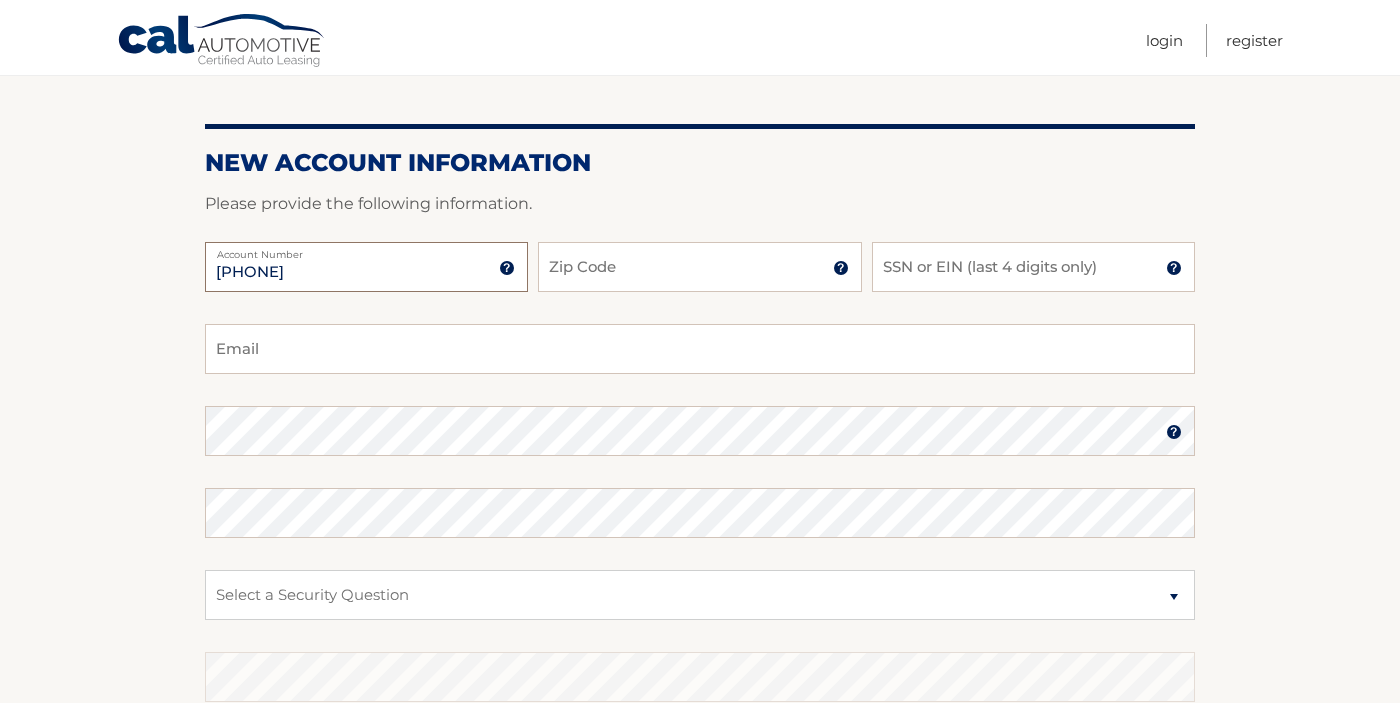 type on "44455969809" 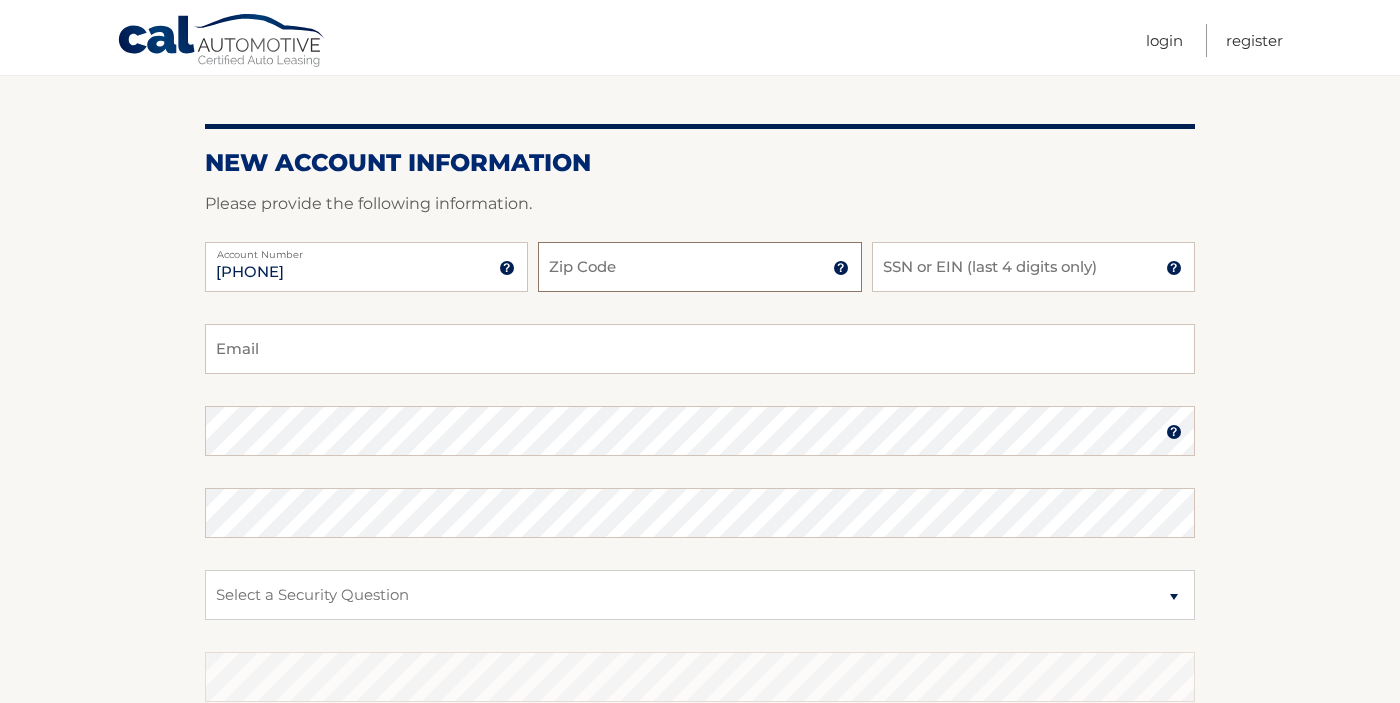 click on "Zip Code" at bounding box center (699, 267) 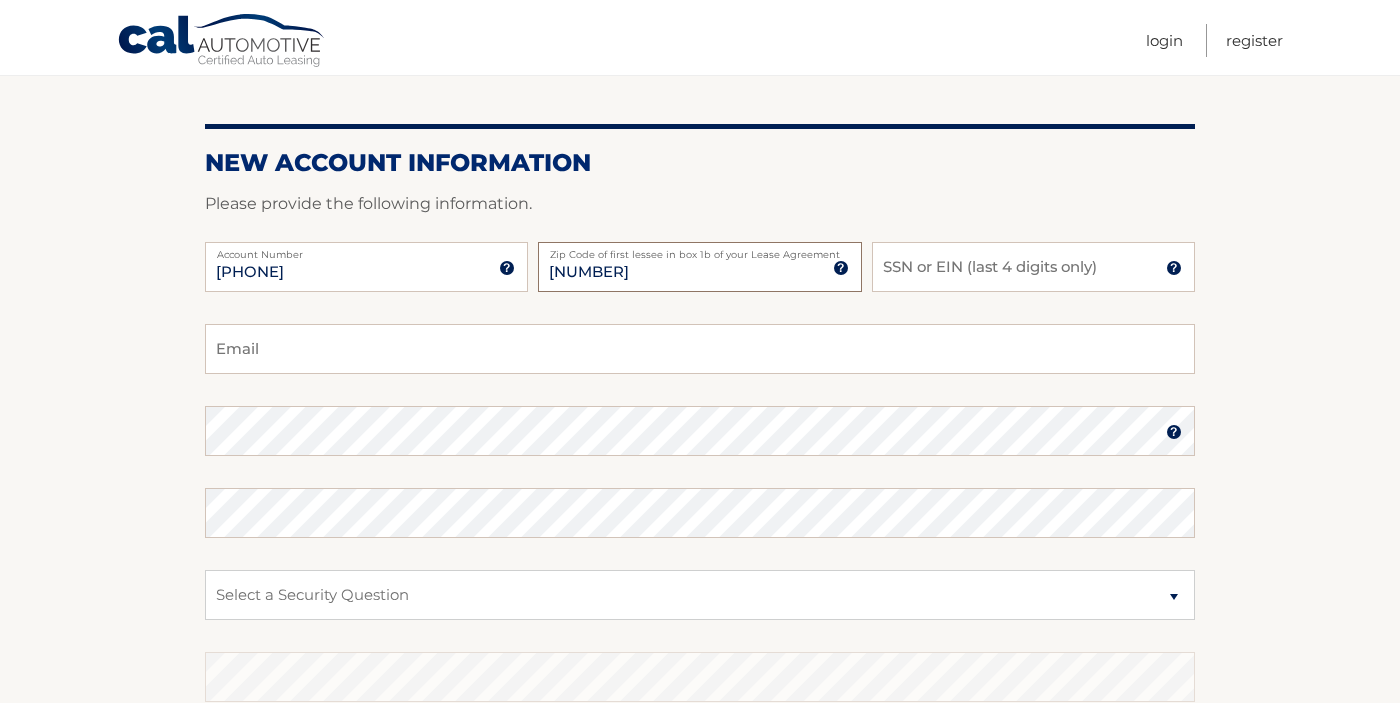 type on "[PHONE]" 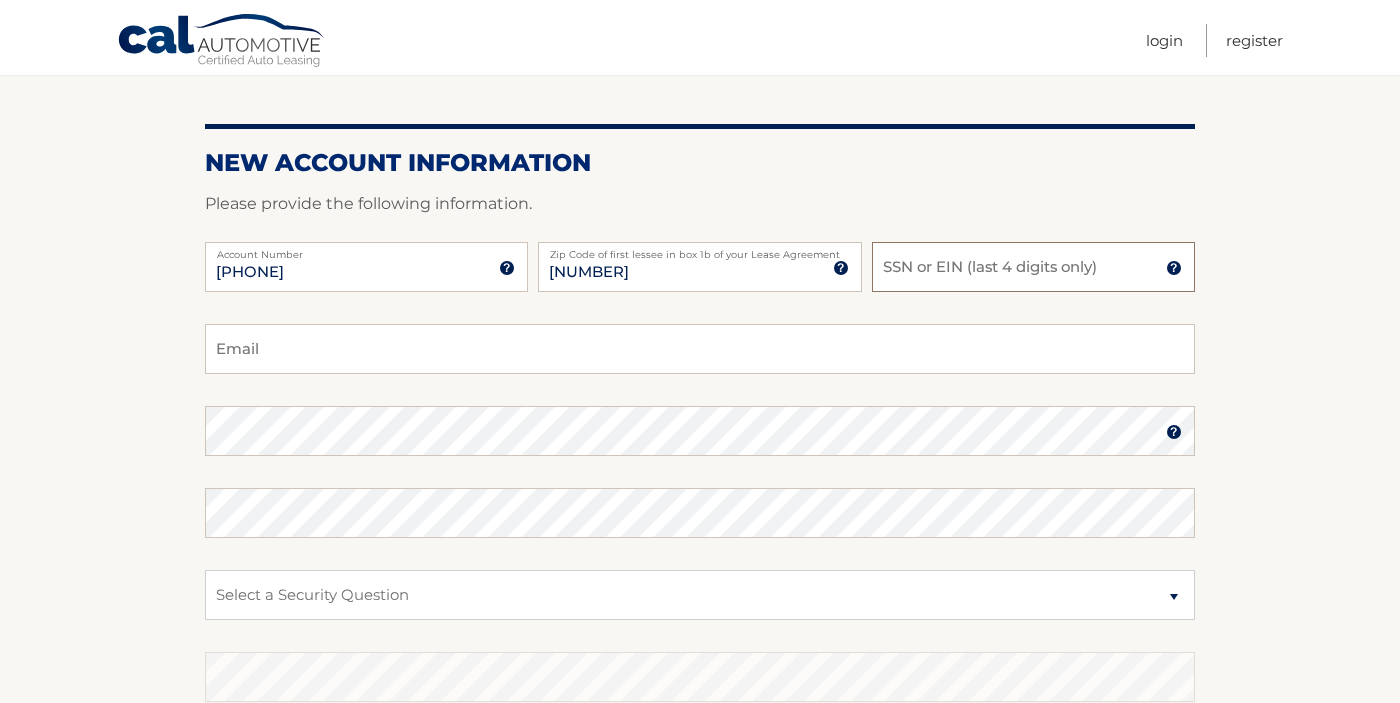 click on "SSN or EIN (last 4 digits only)" at bounding box center [1033, 267] 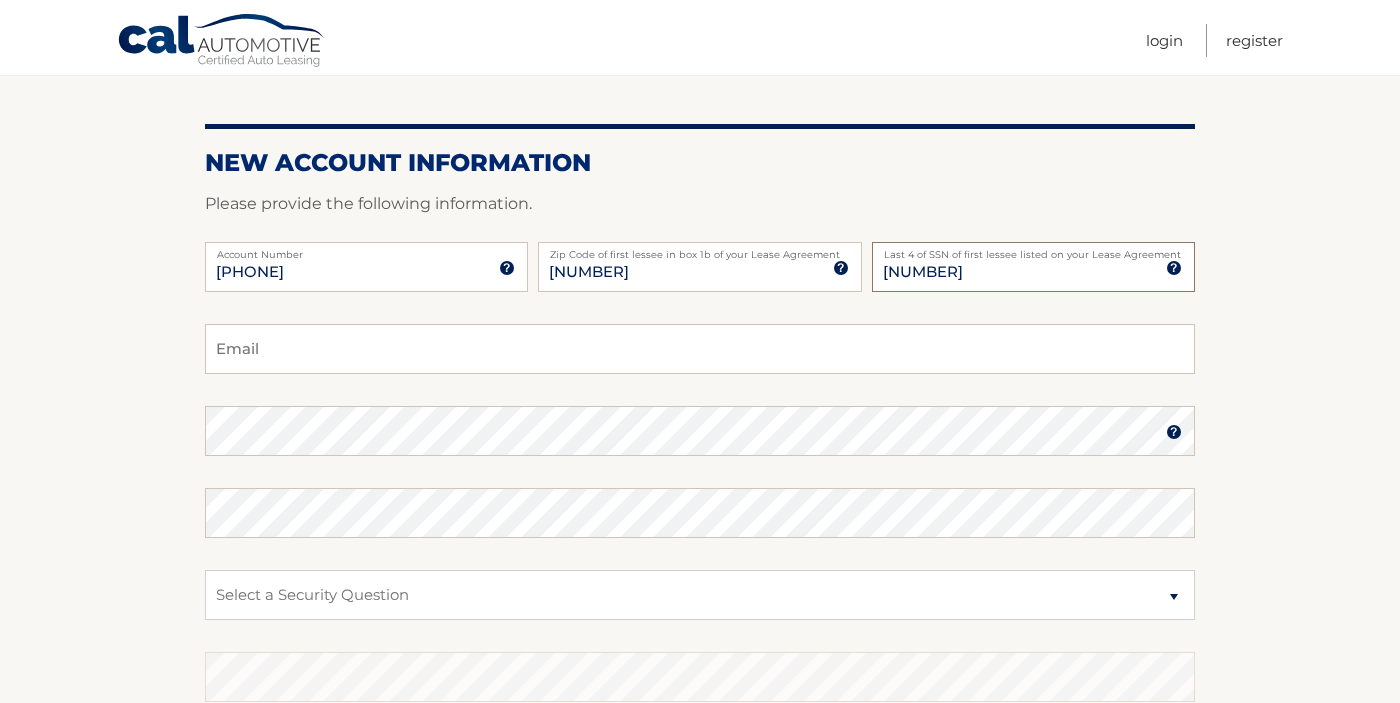 type on "2452" 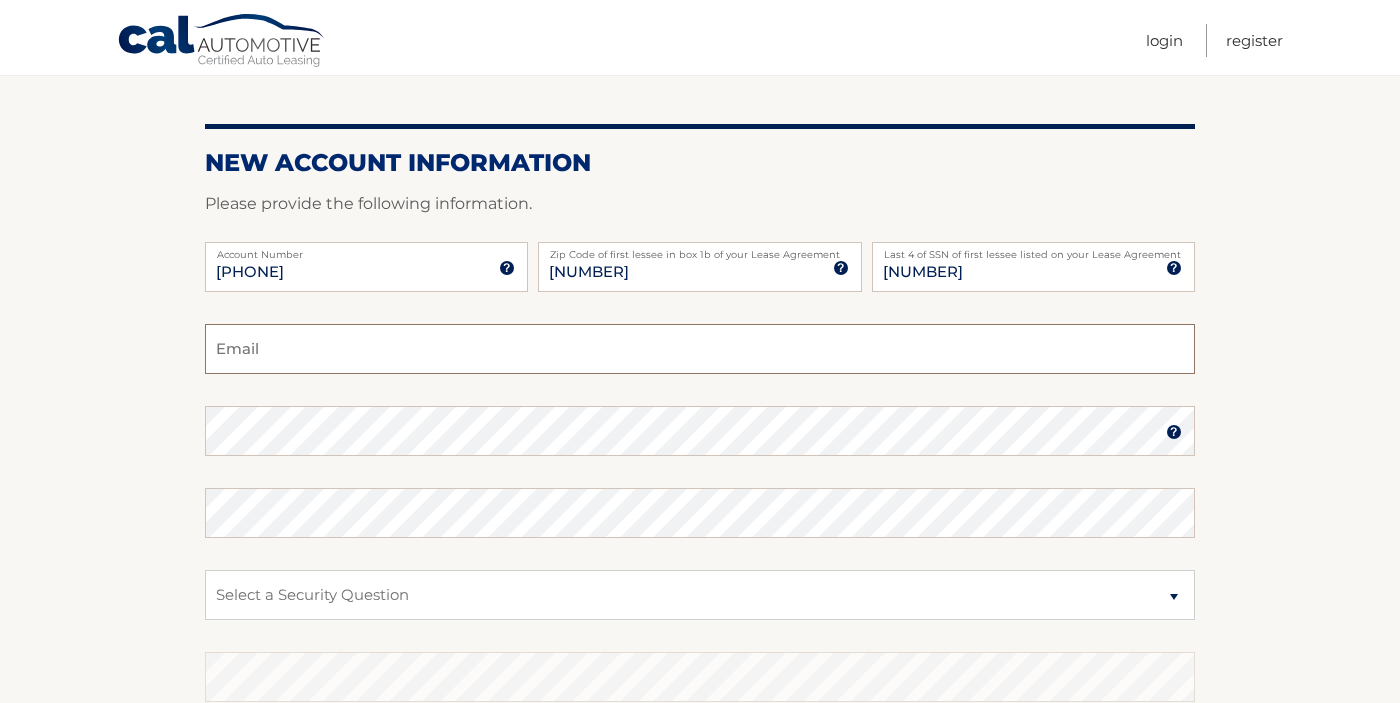 click on "Email" at bounding box center [700, 349] 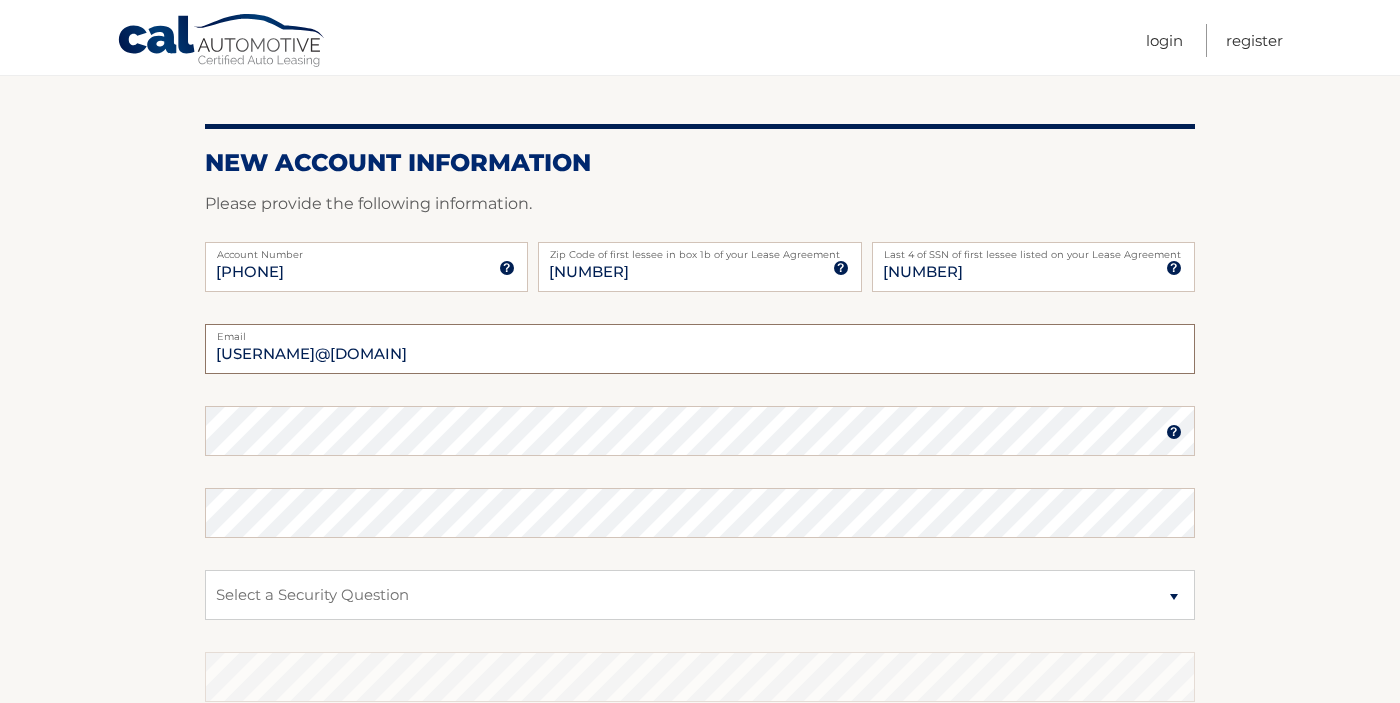 type on "[EMAIL]" 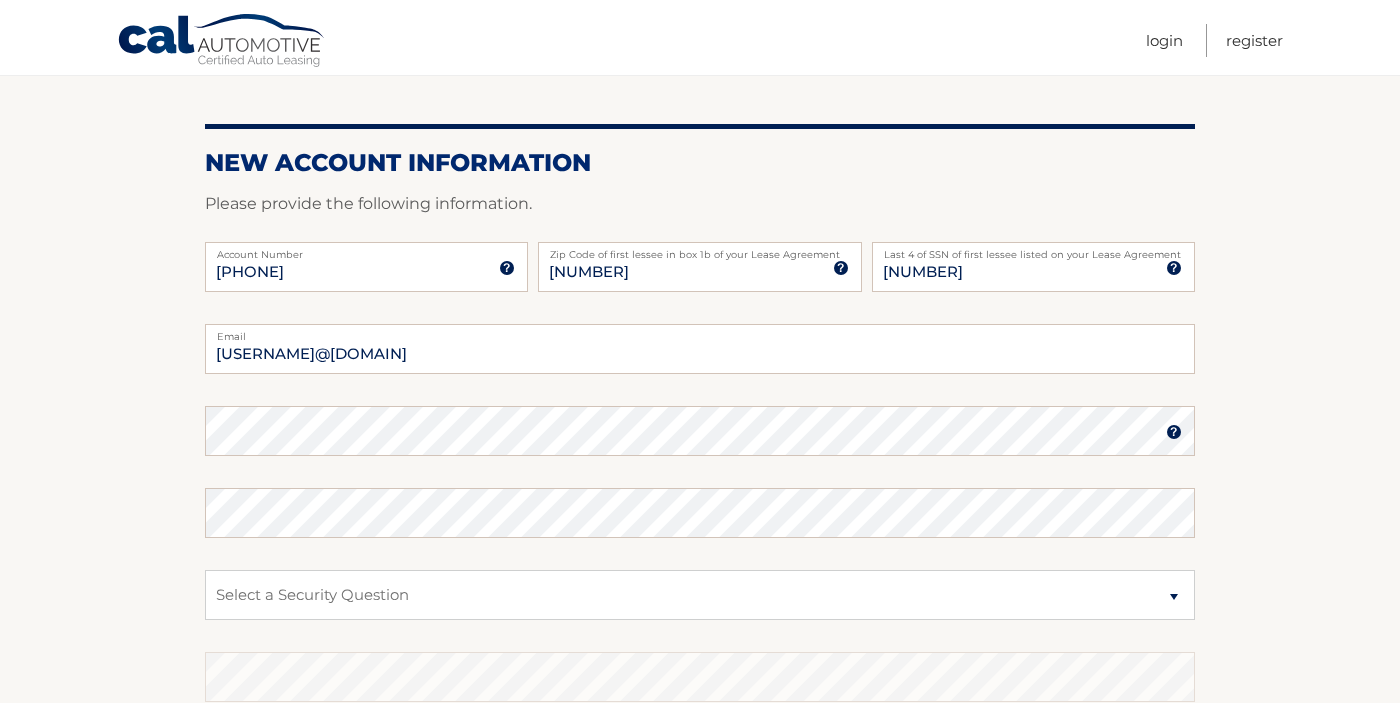 click at bounding box center (1174, 432) 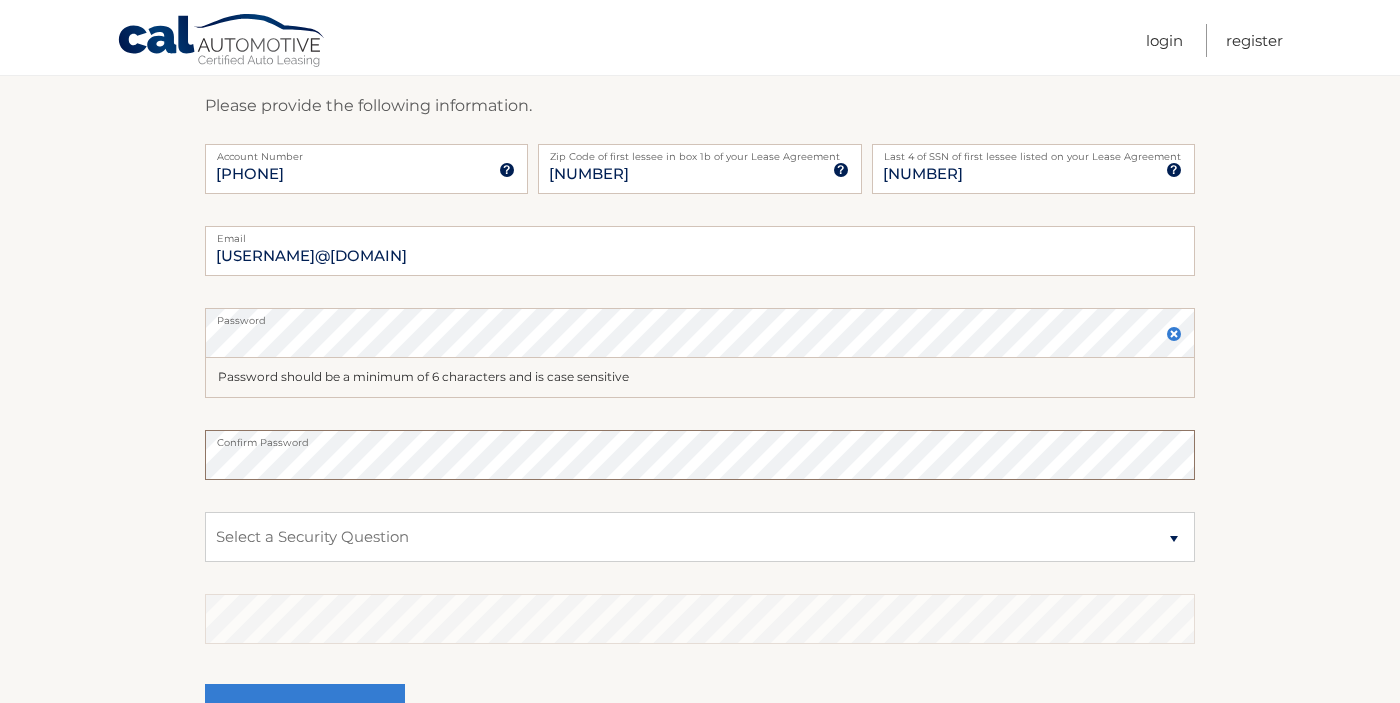scroll, scrollTop: 402, scrollLeft: 0, axis: vertical 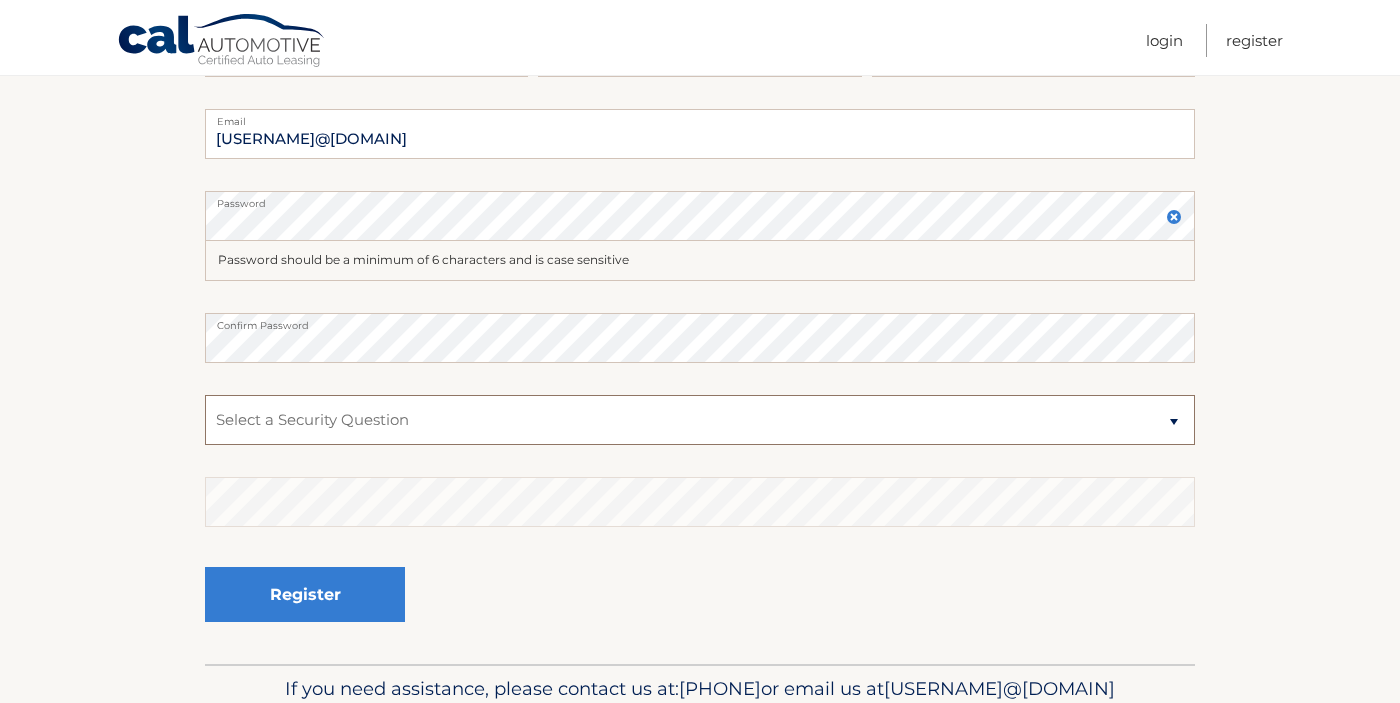click on "Select a Security Question
What was the name of your elementary school?
What is your mother’s maiden name?
What street did you live on in the third grade?
In what city or town was your first job?
What was your childhood phone number including area code? (e.g., 000-000-0000)" at bounding box center [700, 420] 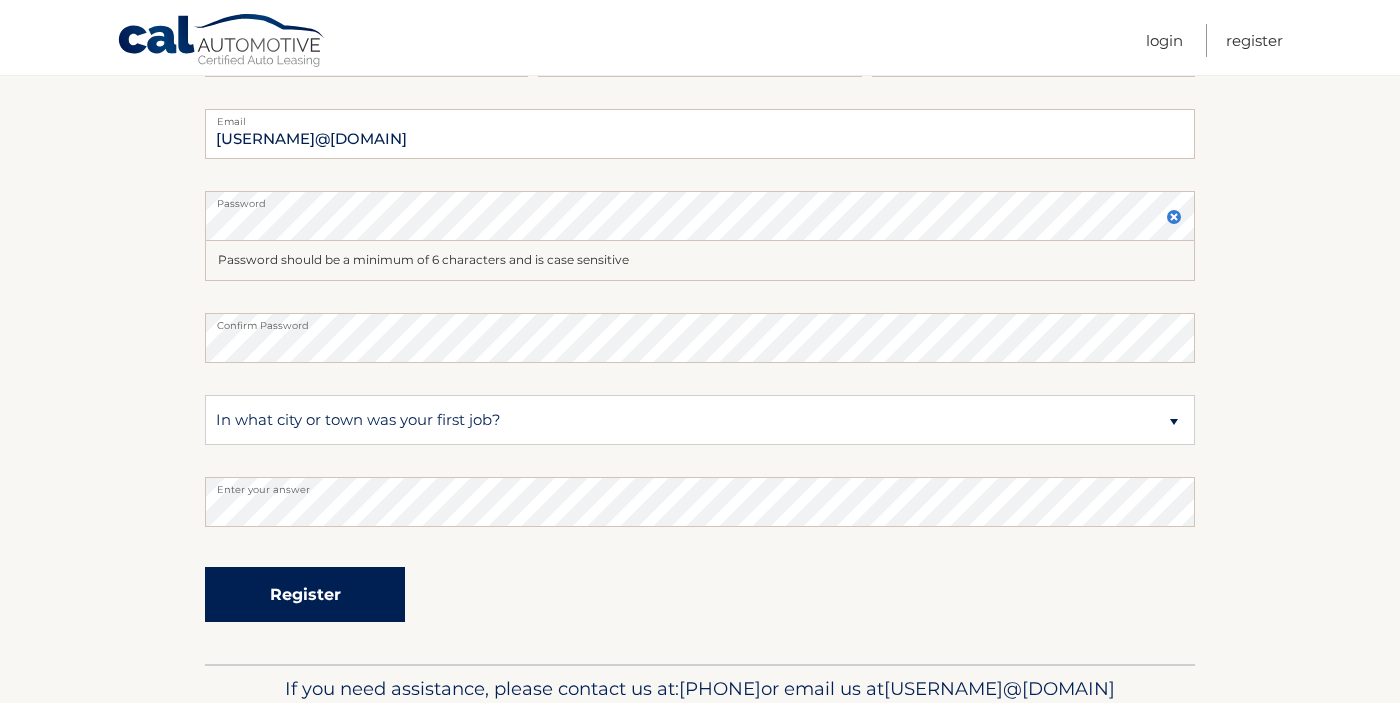 click on "Register" at bounding box center [305, 594] 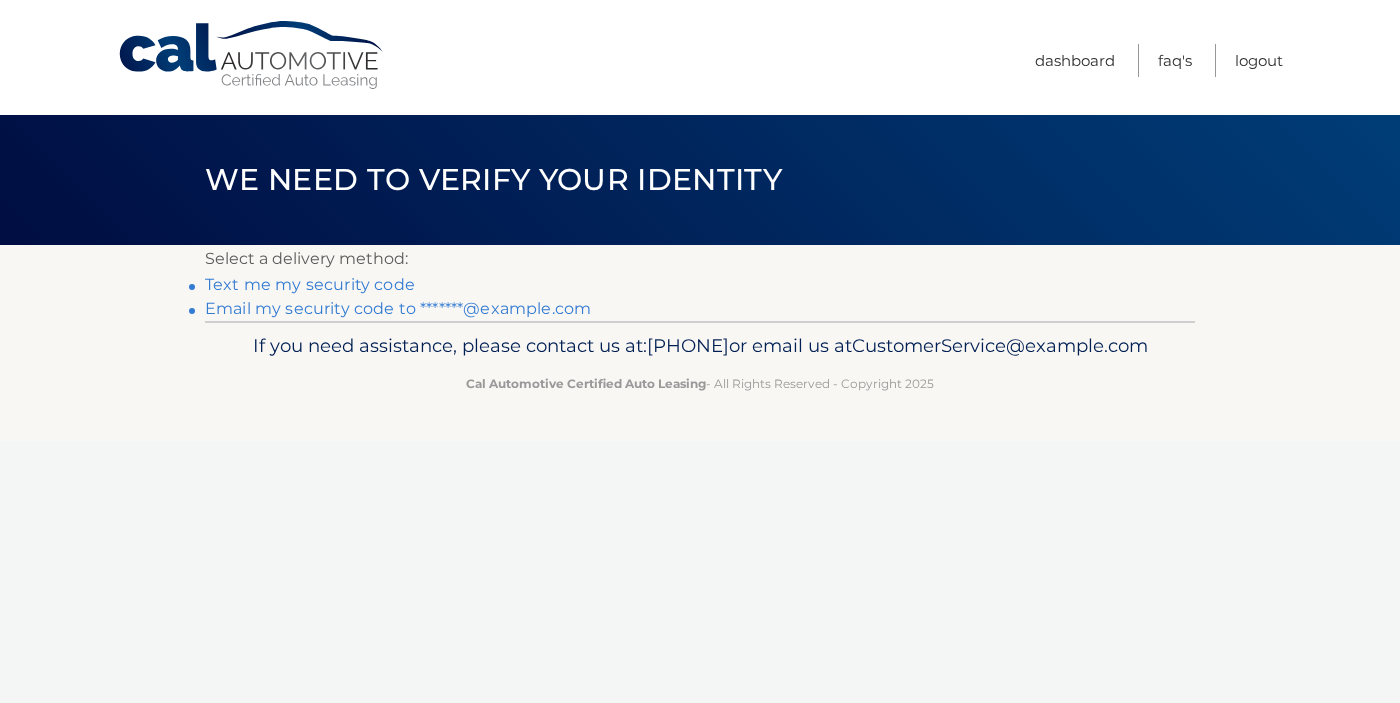 scroll, scrollTop: 0, scrollLeft: 0, axis: both 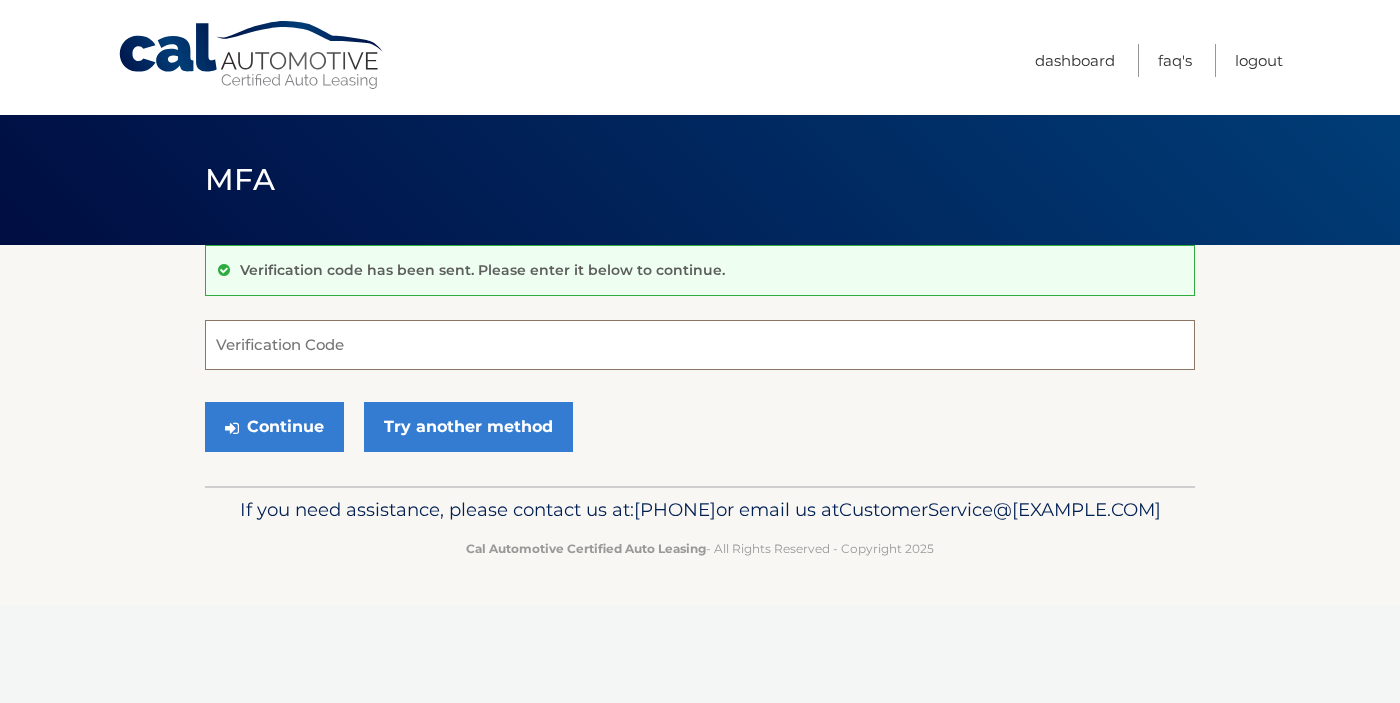 click on "Verification Code" at bounding box center (700, 345) 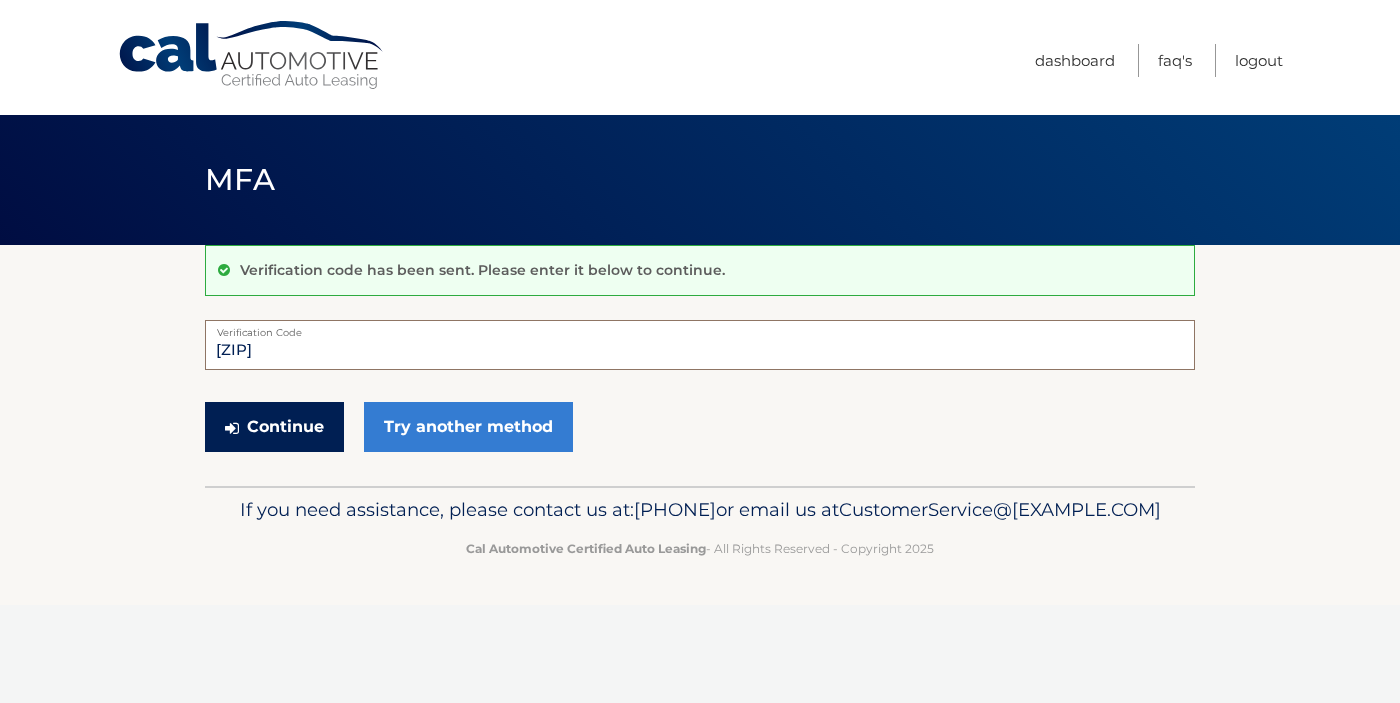 type on "518643" 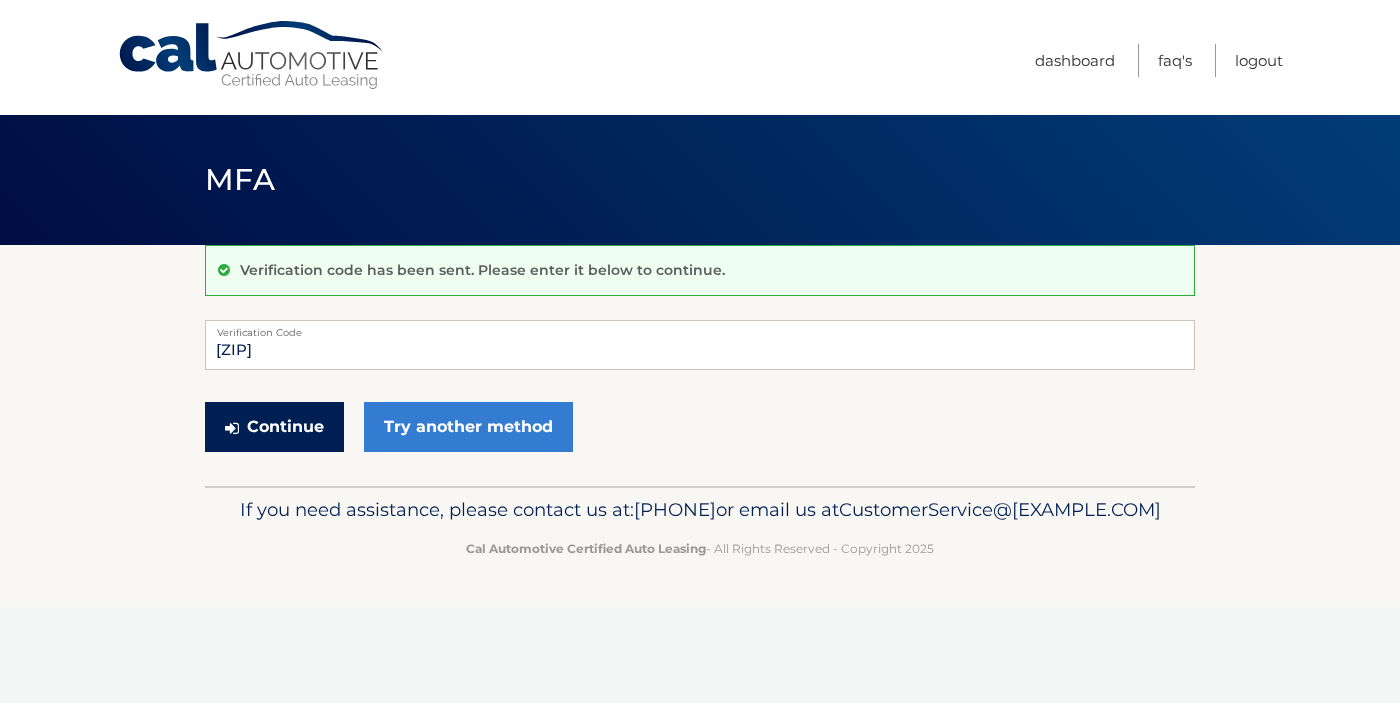 click on "Continue" at bounding box center [274, 427] 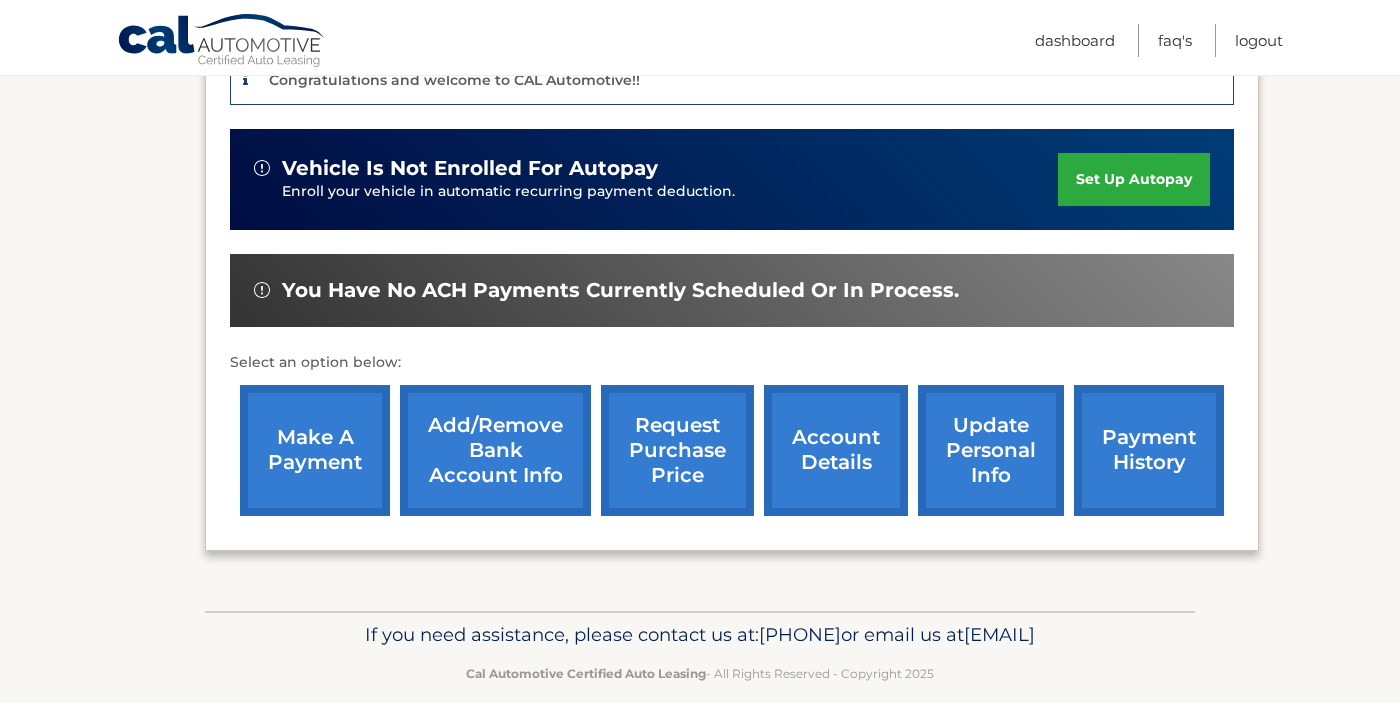 scroll, scrollTop: 584, scrollLeft: 0, axis: vertical 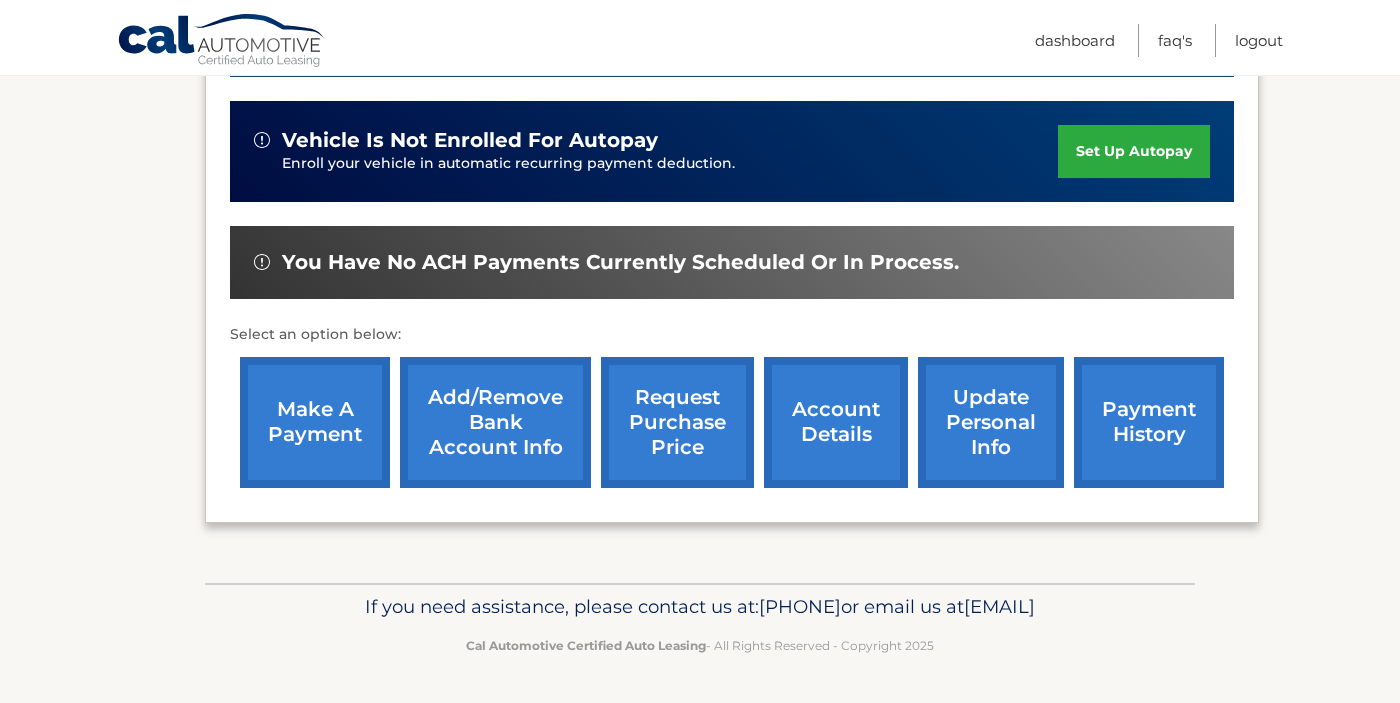 click on "update personal info" at bounding box center (991, 422) 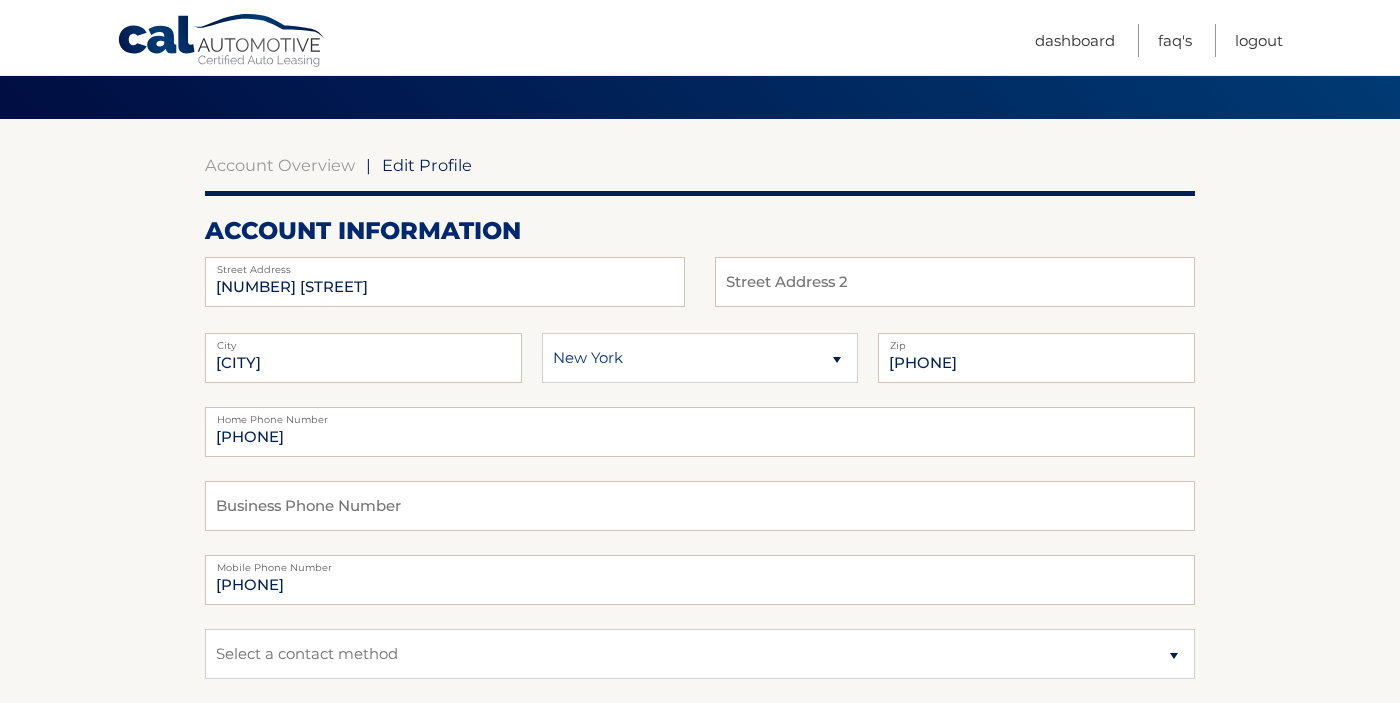 scroll, scrollTop: 155, scrollLeft: 0, axis: vertical 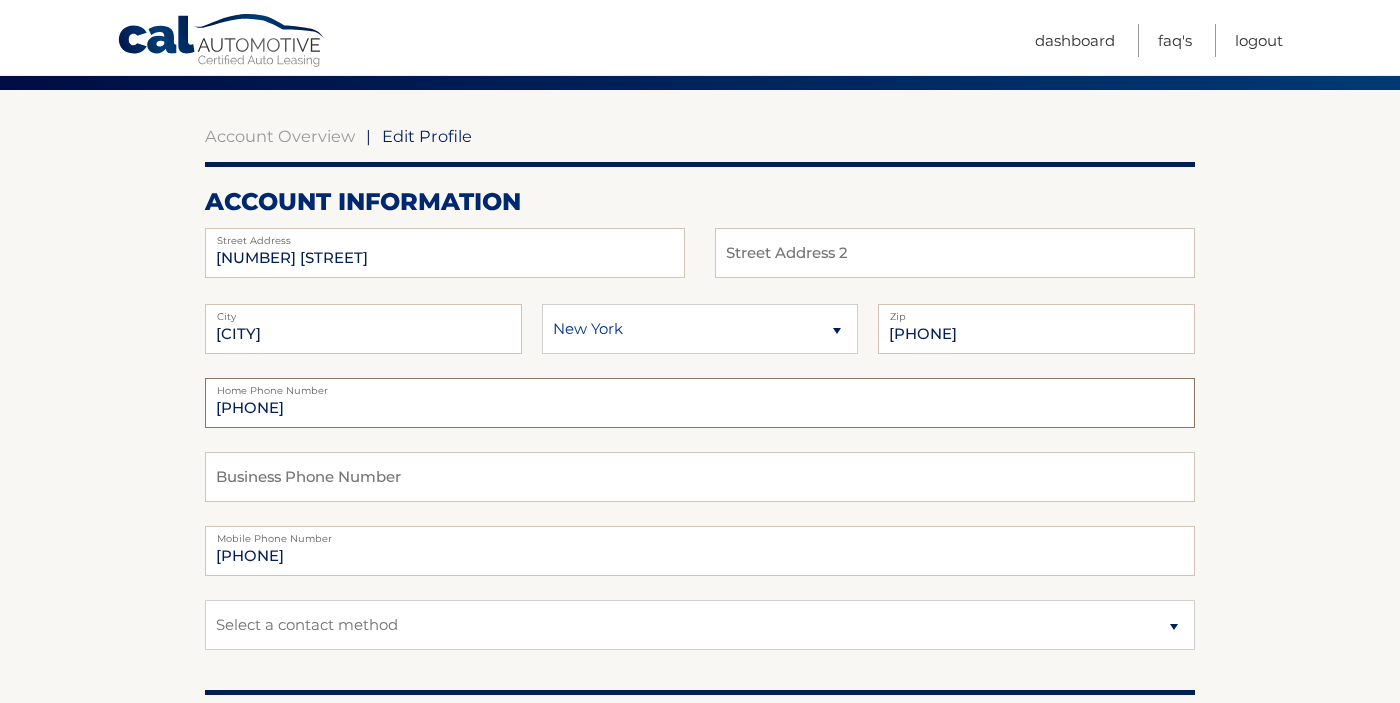 click on "[PHONE]" at bounding box center (700, 403) 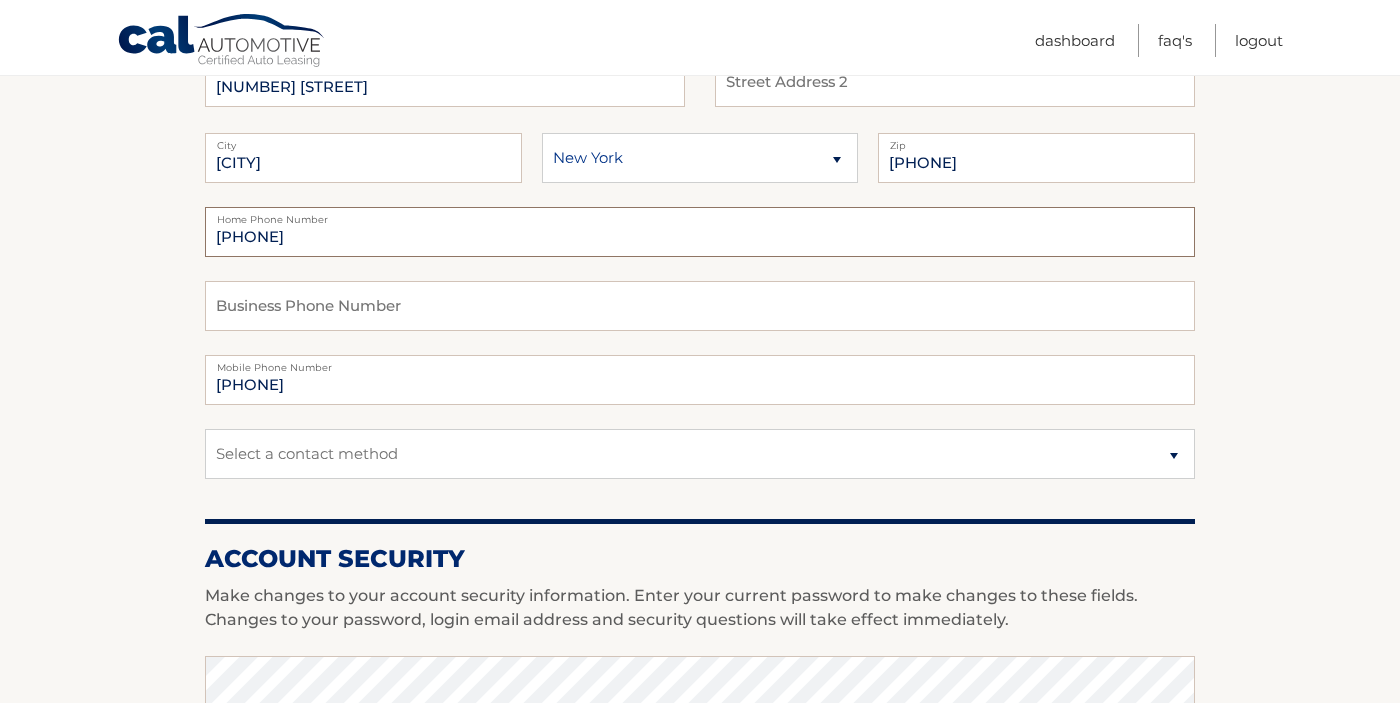 scroll, scrollTop: 332, scrollLeft: 0, axis: vertical 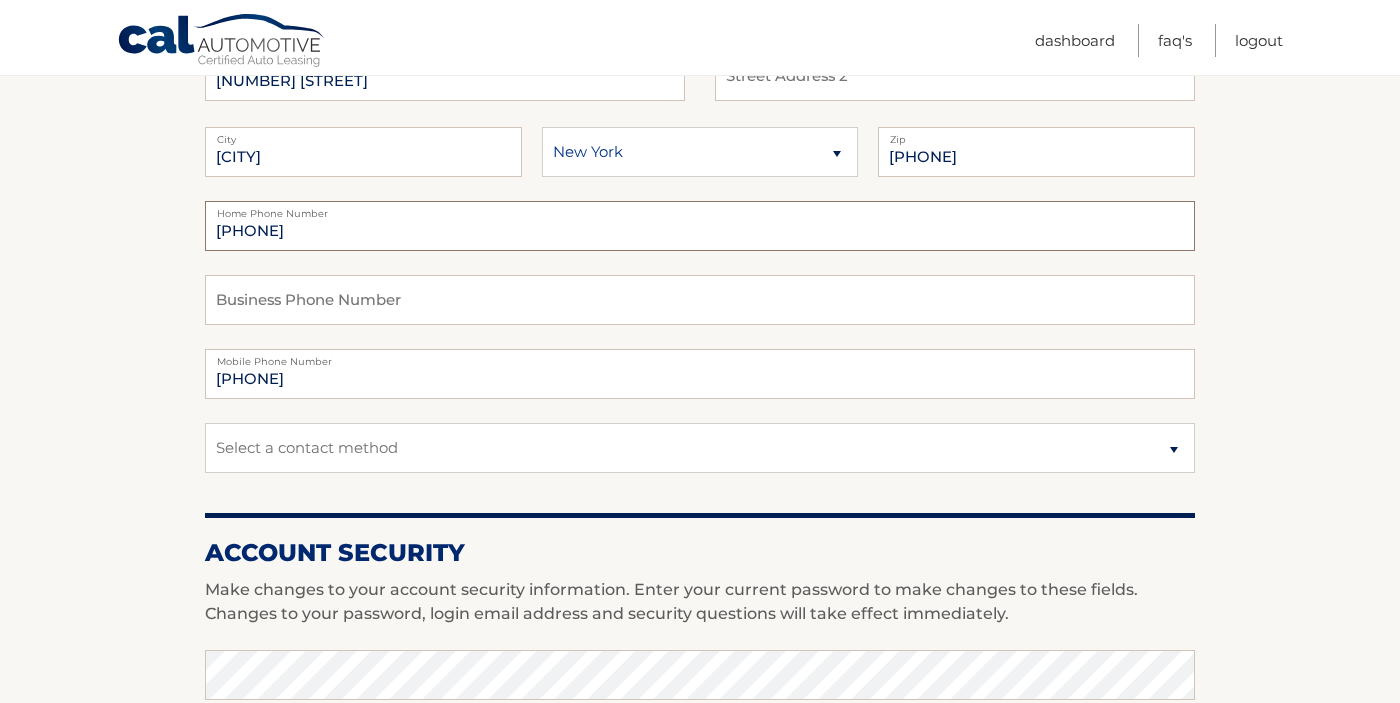 type on "[PHONE]" 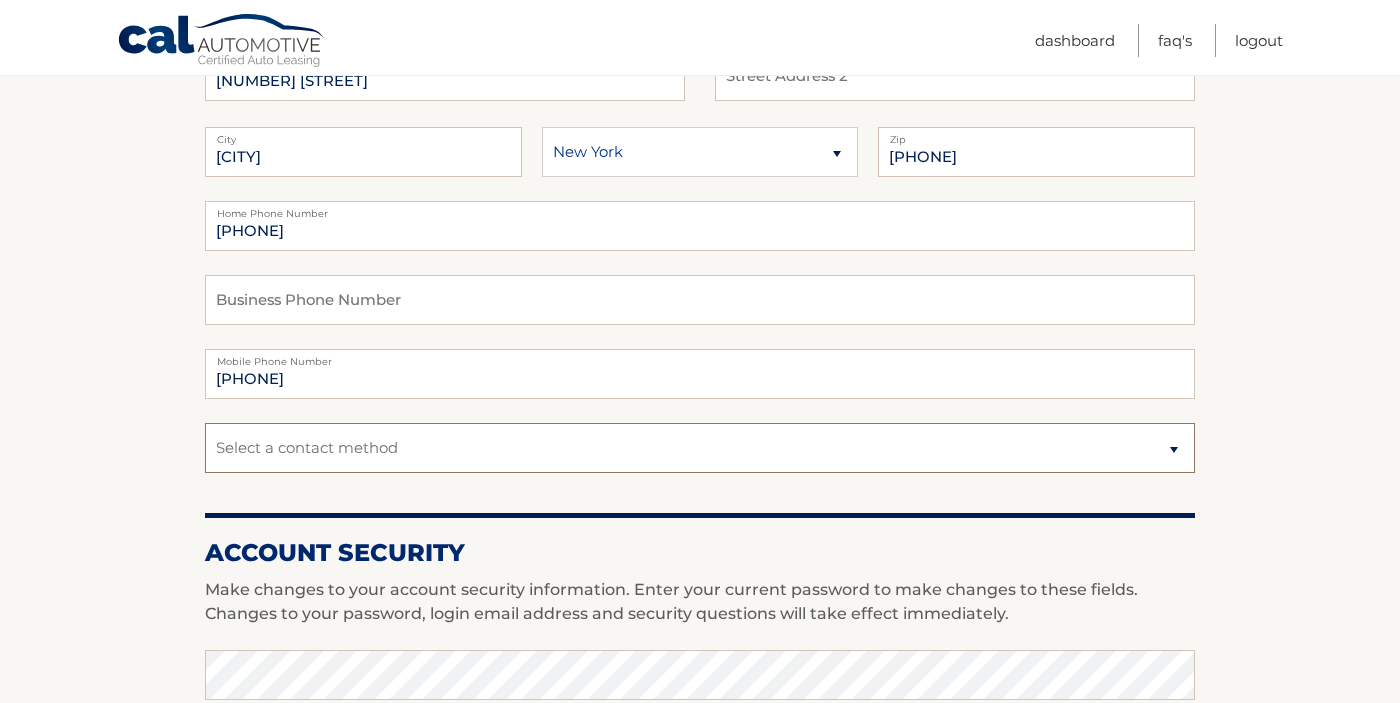 click on "Select a contact method
Mobile
Home" at bounding box center (700, 448) 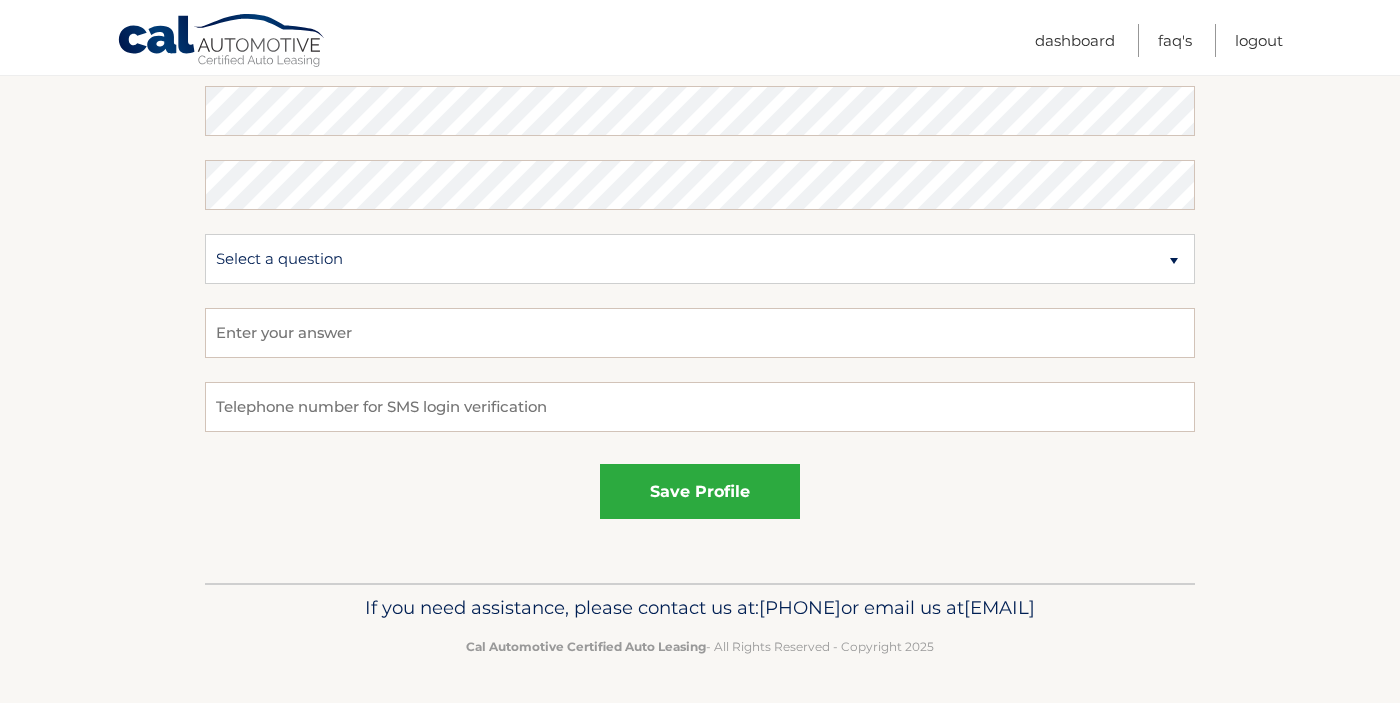 scroll, scrollTop: 1150, scrollLeft: 0, axis: vertical 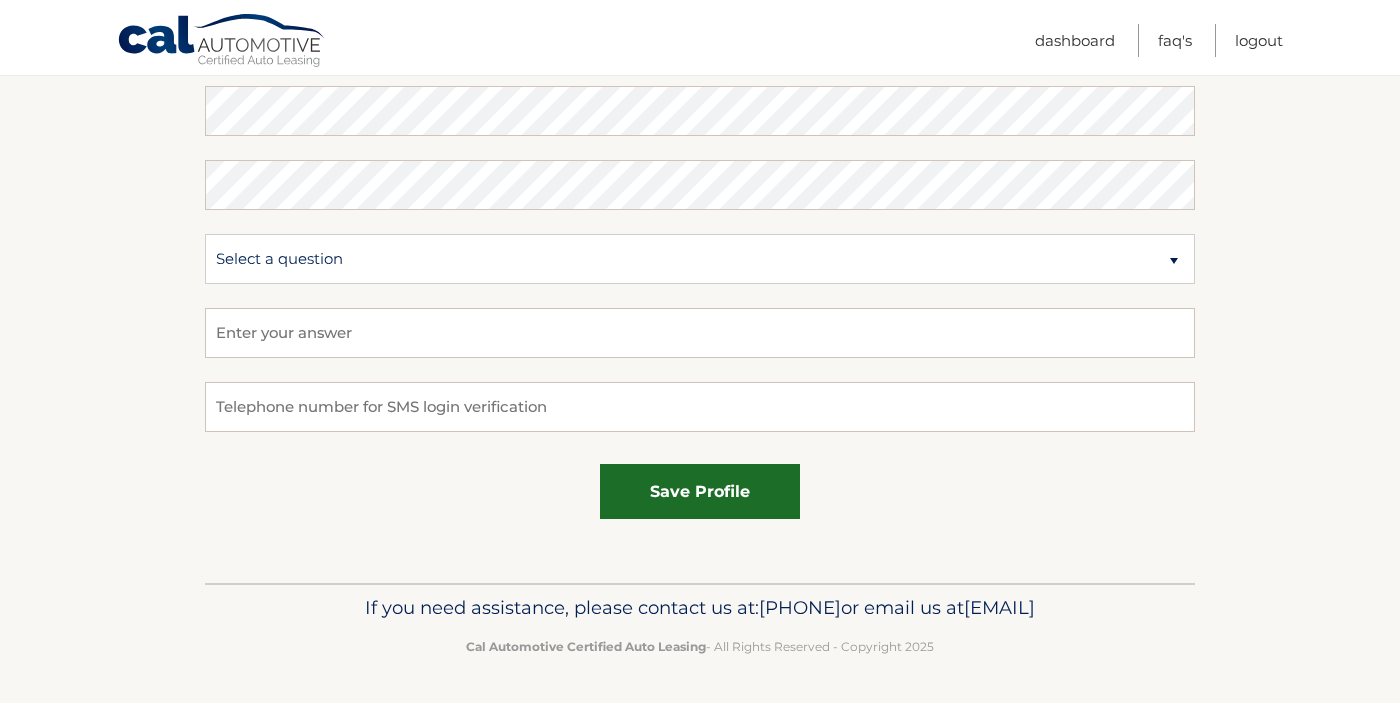 click on "save profile" at bounding box center (700, 491) 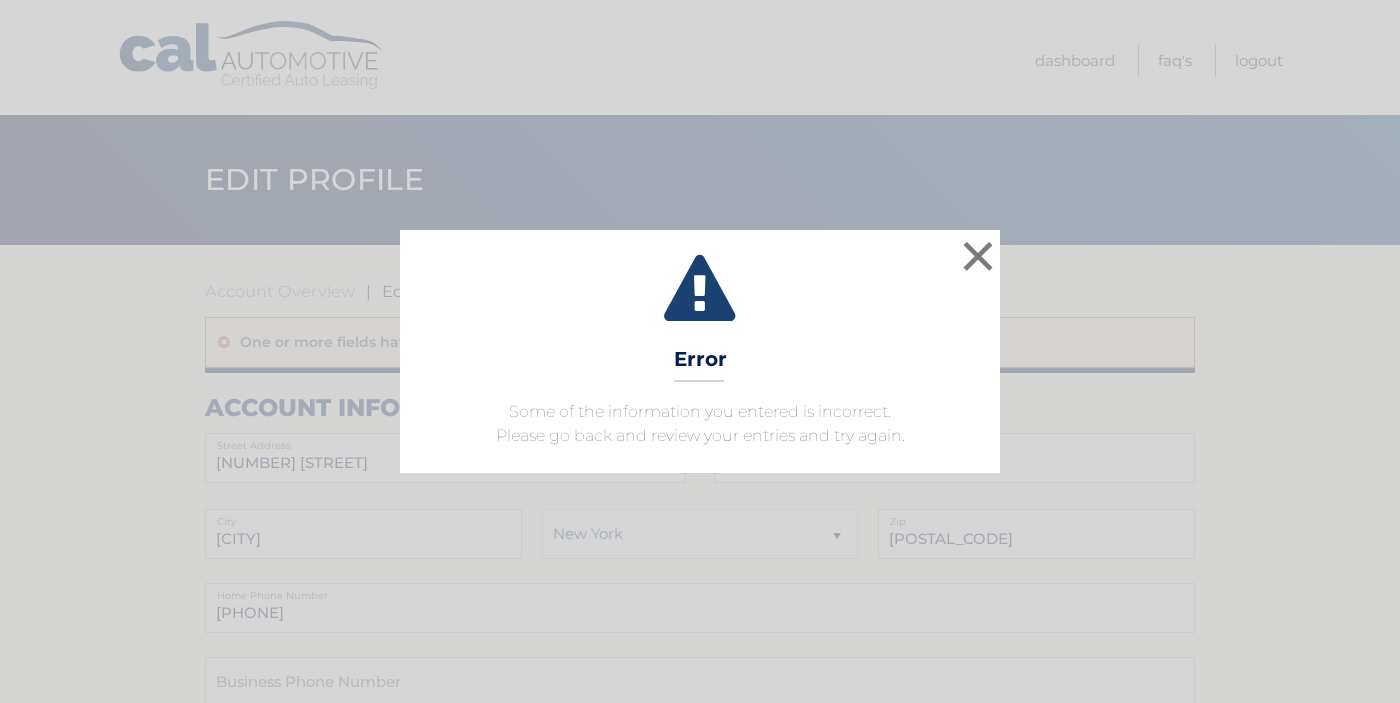scroll, scrollTop: 0, scrollLeft: 0, axis: both 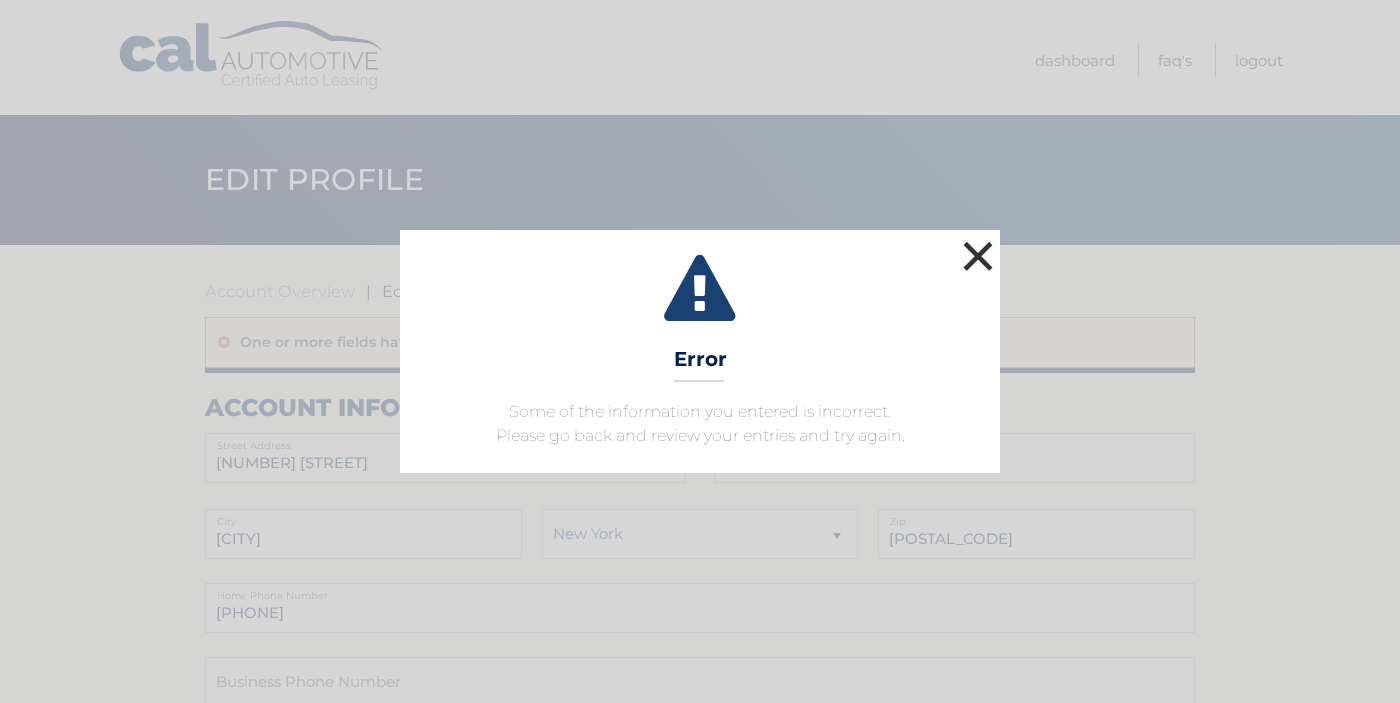 click on "×" at bounding box center (978, 256) 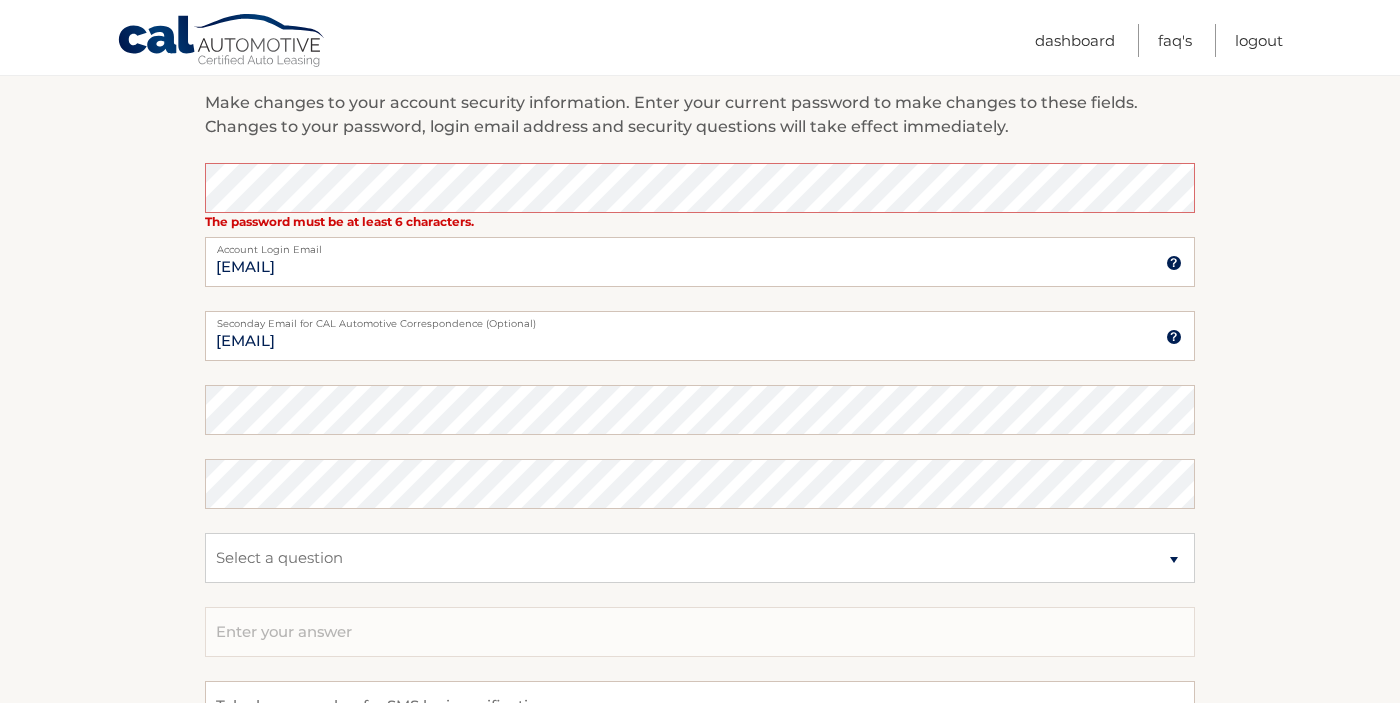 scroll, scrollTop: 873, scrollLeft: 0, axis: vertical 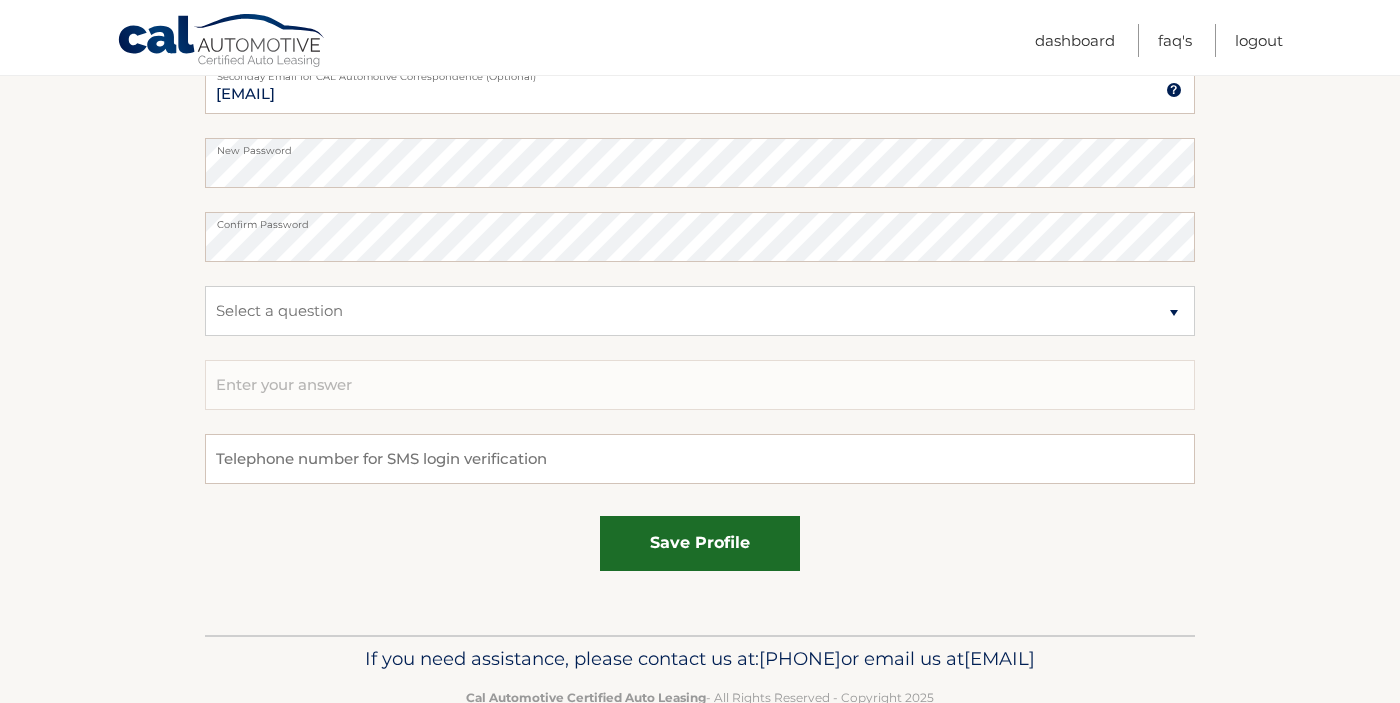 click on "save profile" at bounding box center [700, 543] 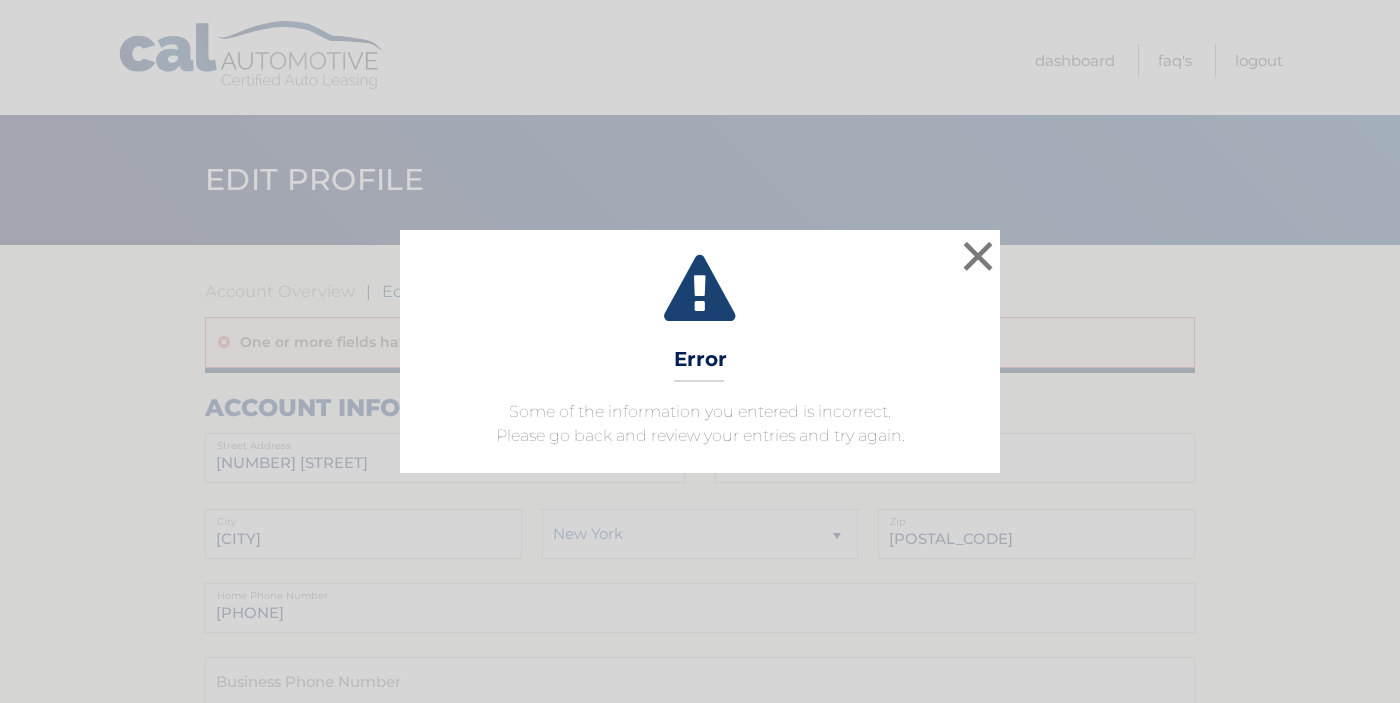 scroll, scrollTop: 0, scrollLeft: 0, axis: both 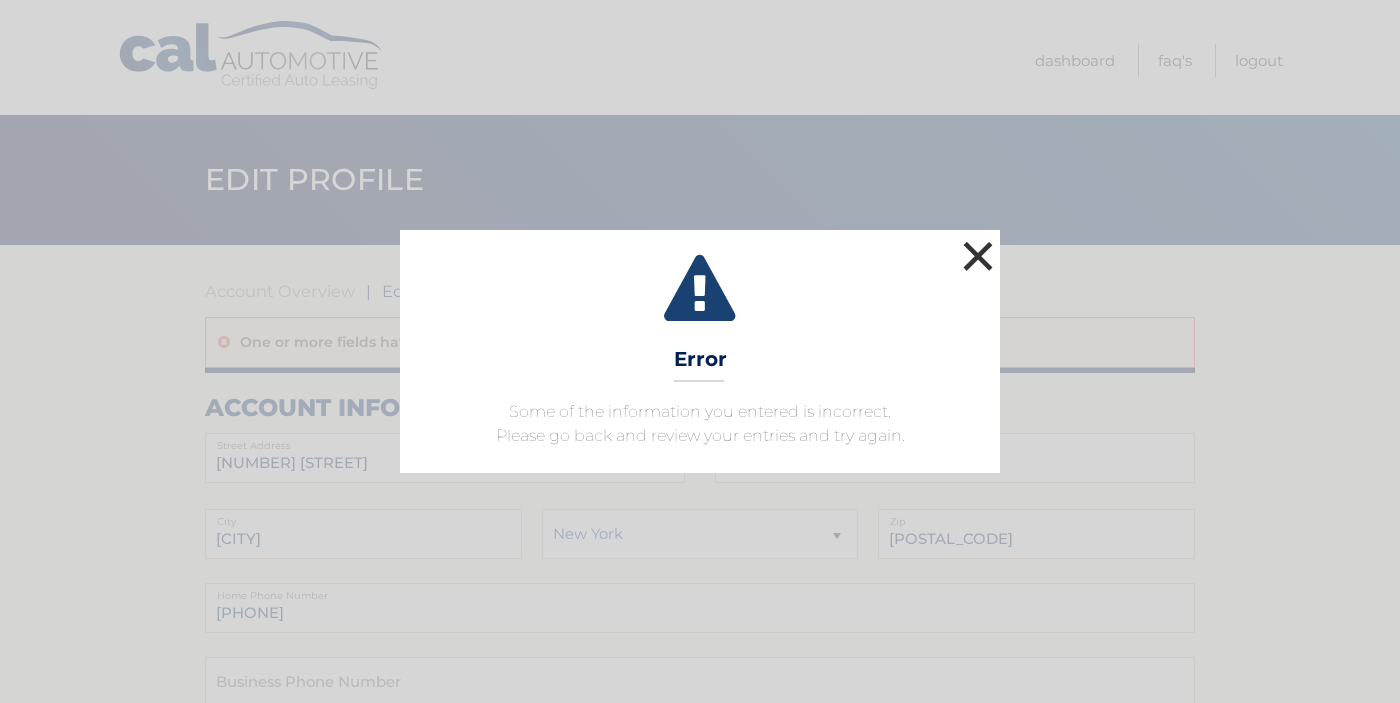click on "×" at bounding box center [978, 256] 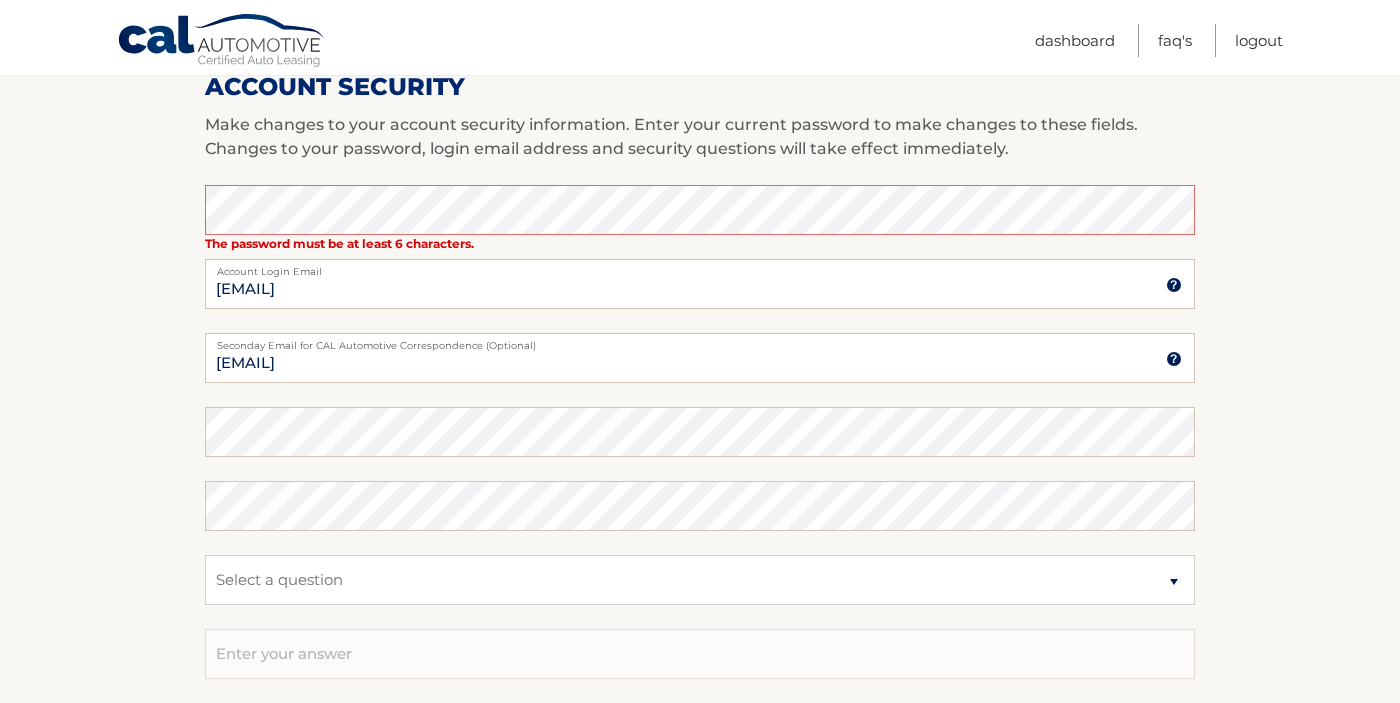 scroll, scrollTop: 850, scrollLeft: 0, axis: vertical 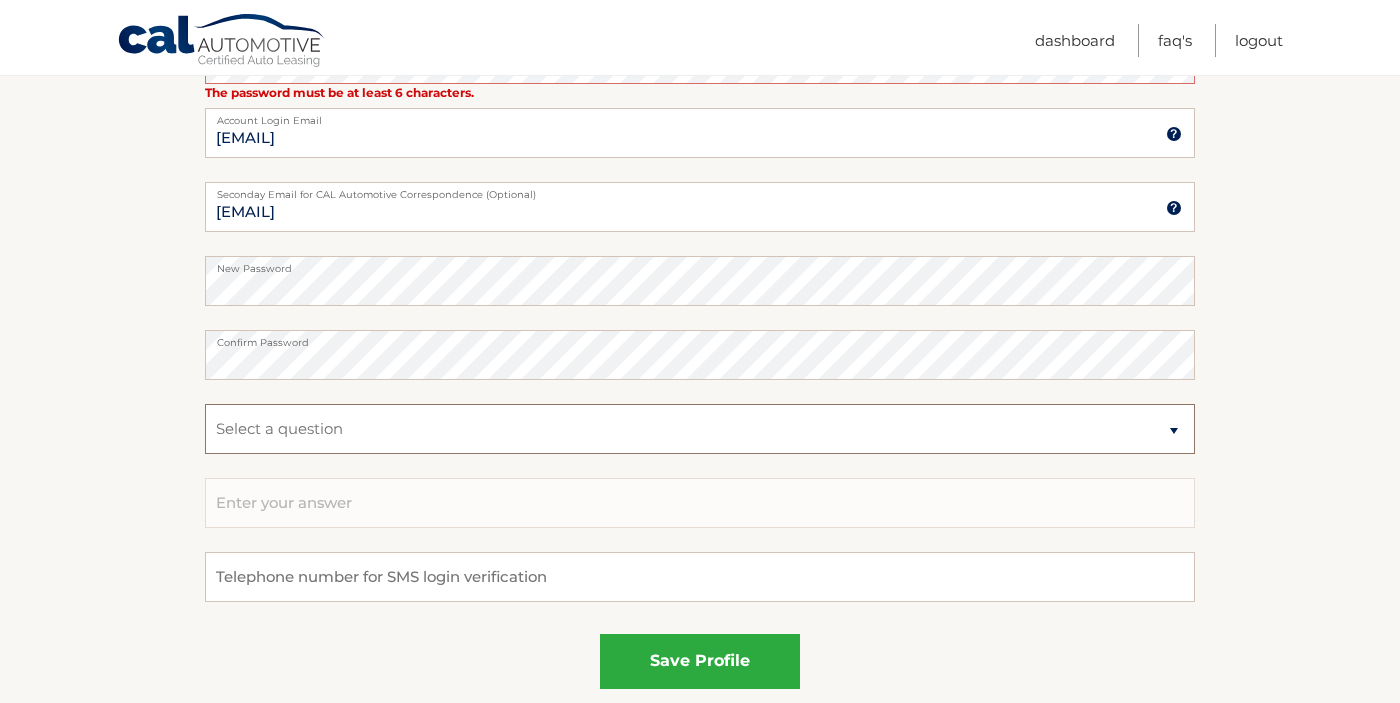 click on "Select a question
What was the name of your elementary school?
What is your mother’s maiden name?
What street did you live on in the third grade?
In what city or town was your first job?" at bounding box center (700, 429) 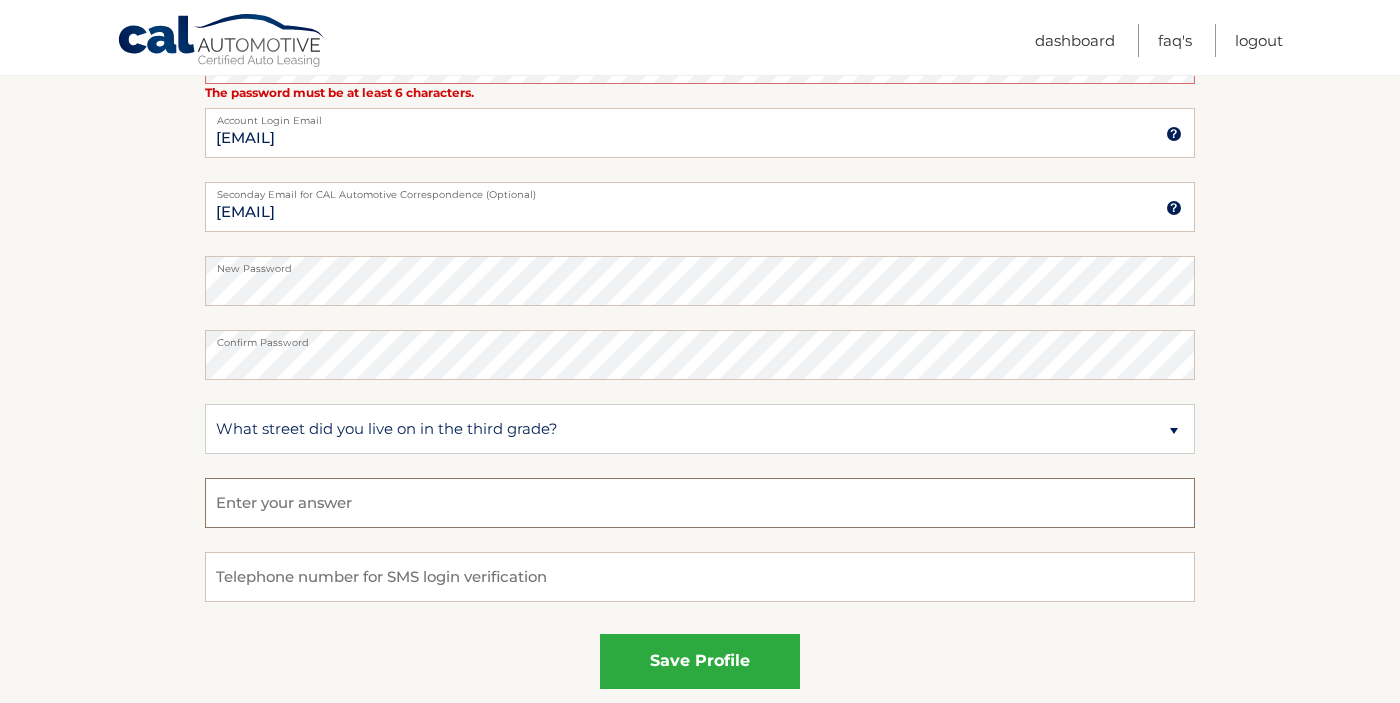click at bounding box center (700, 503) 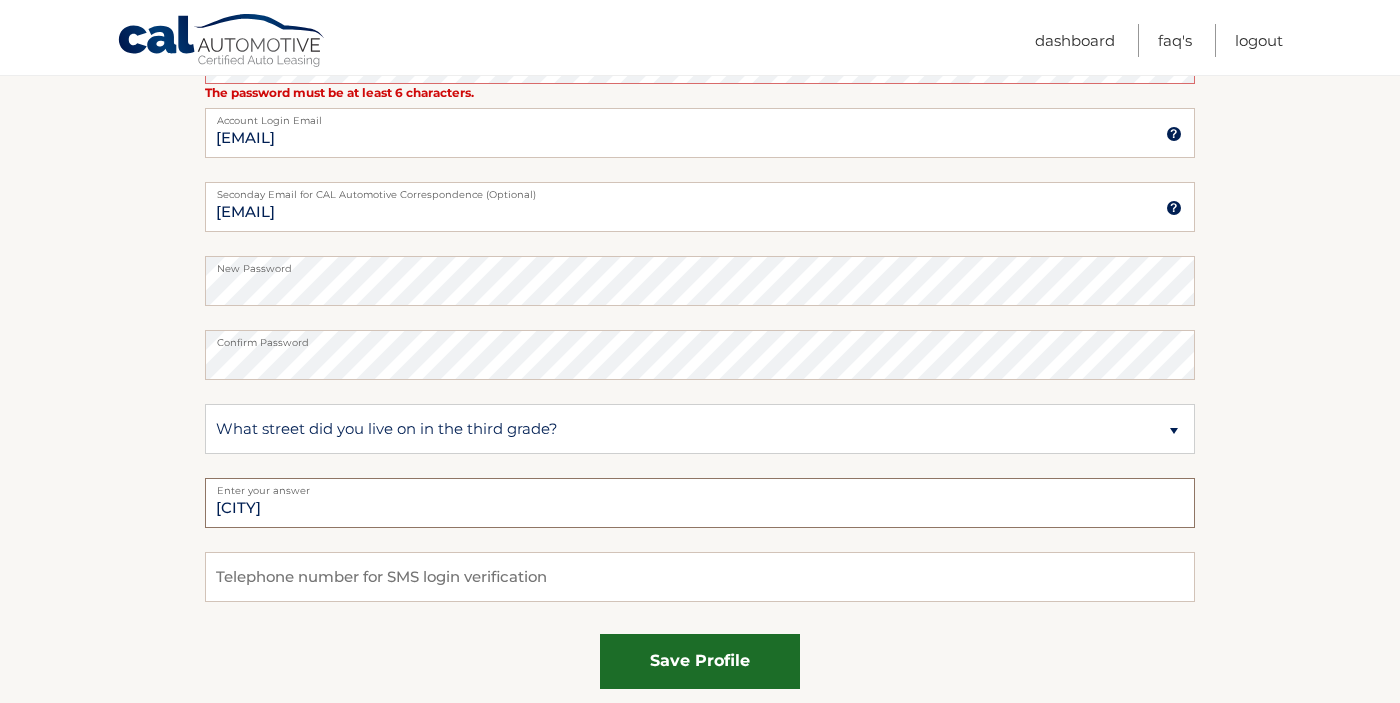 type on "brooklyn" 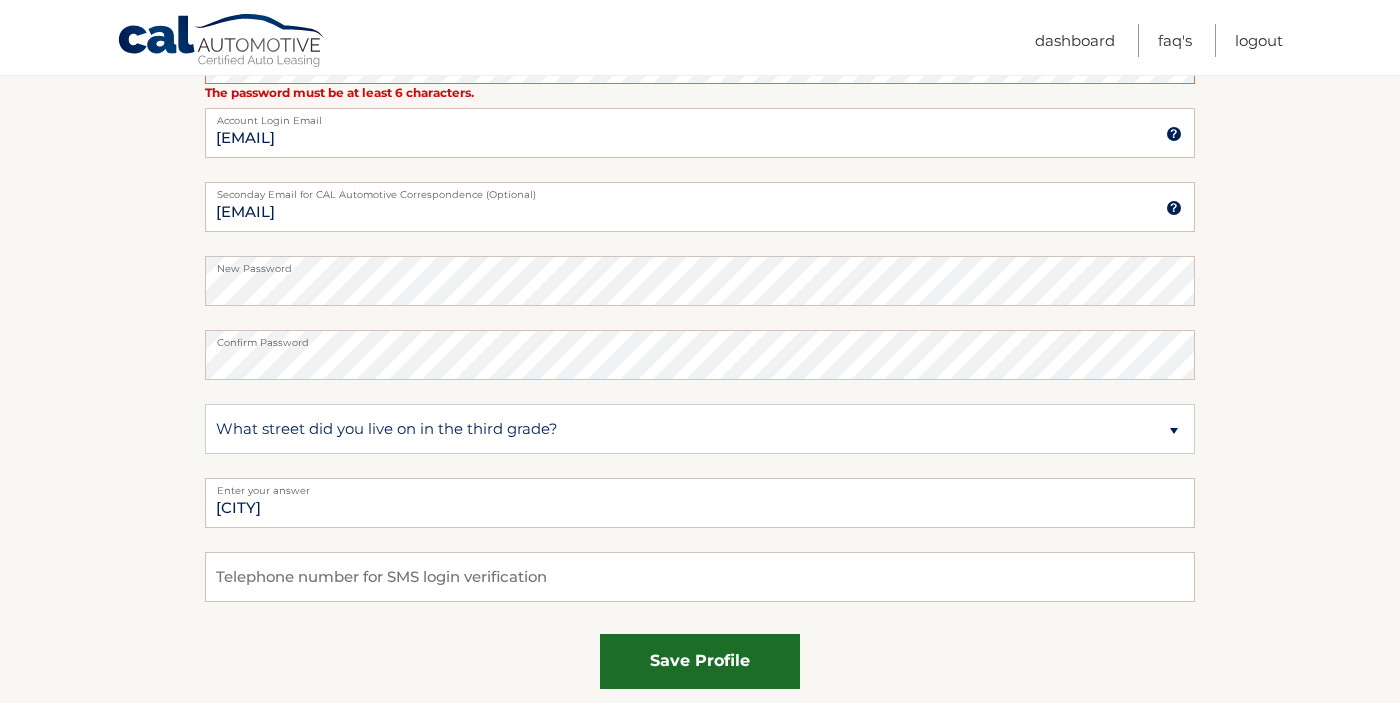 click on "save profile" at bounding box center (700, 661) 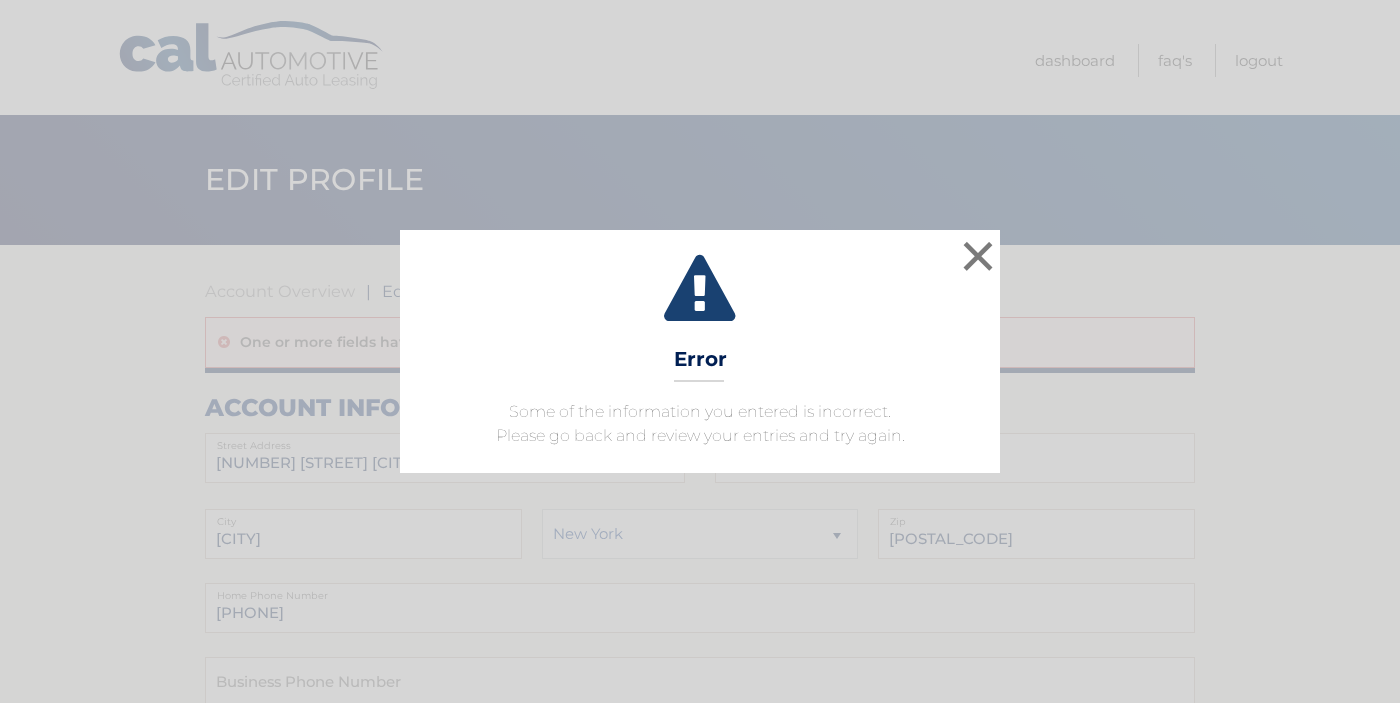 scroll, scrollTop: 0, scrollLeft: 0, axis: both 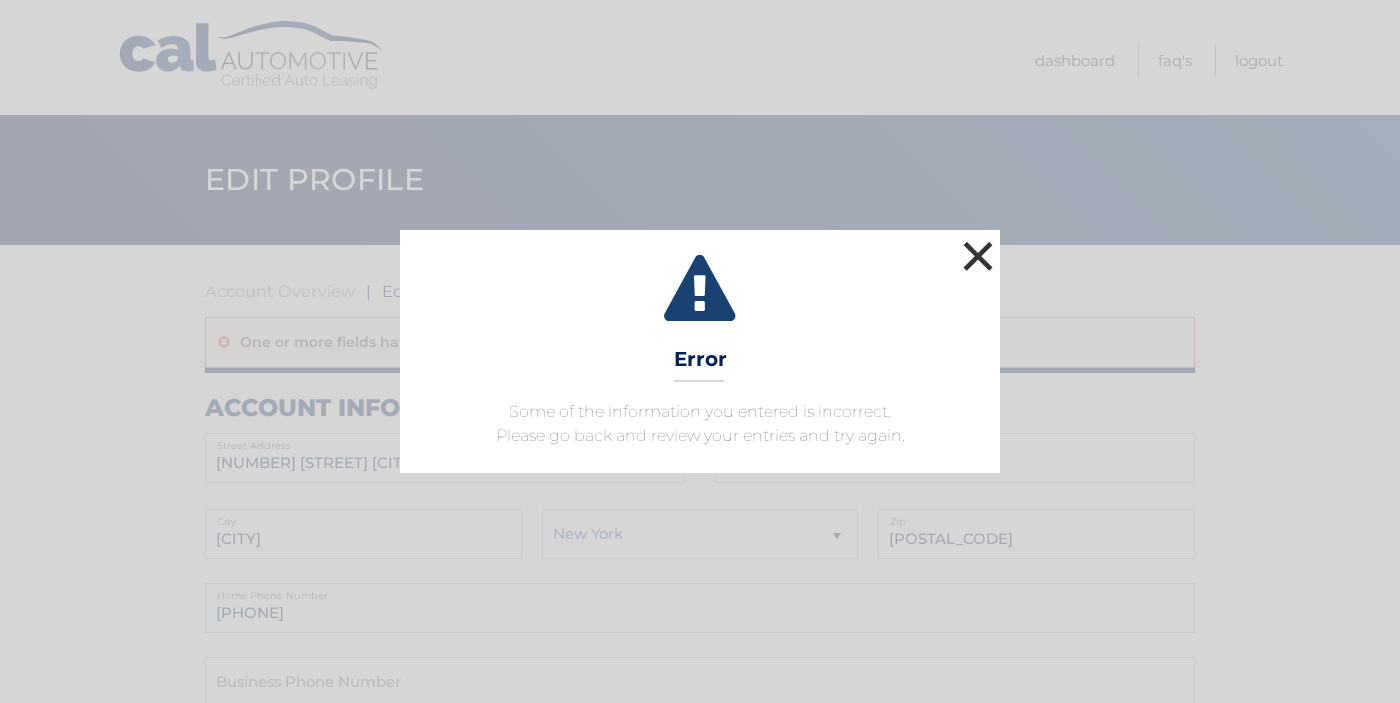 click on "×" at bounding box center (978, 256) 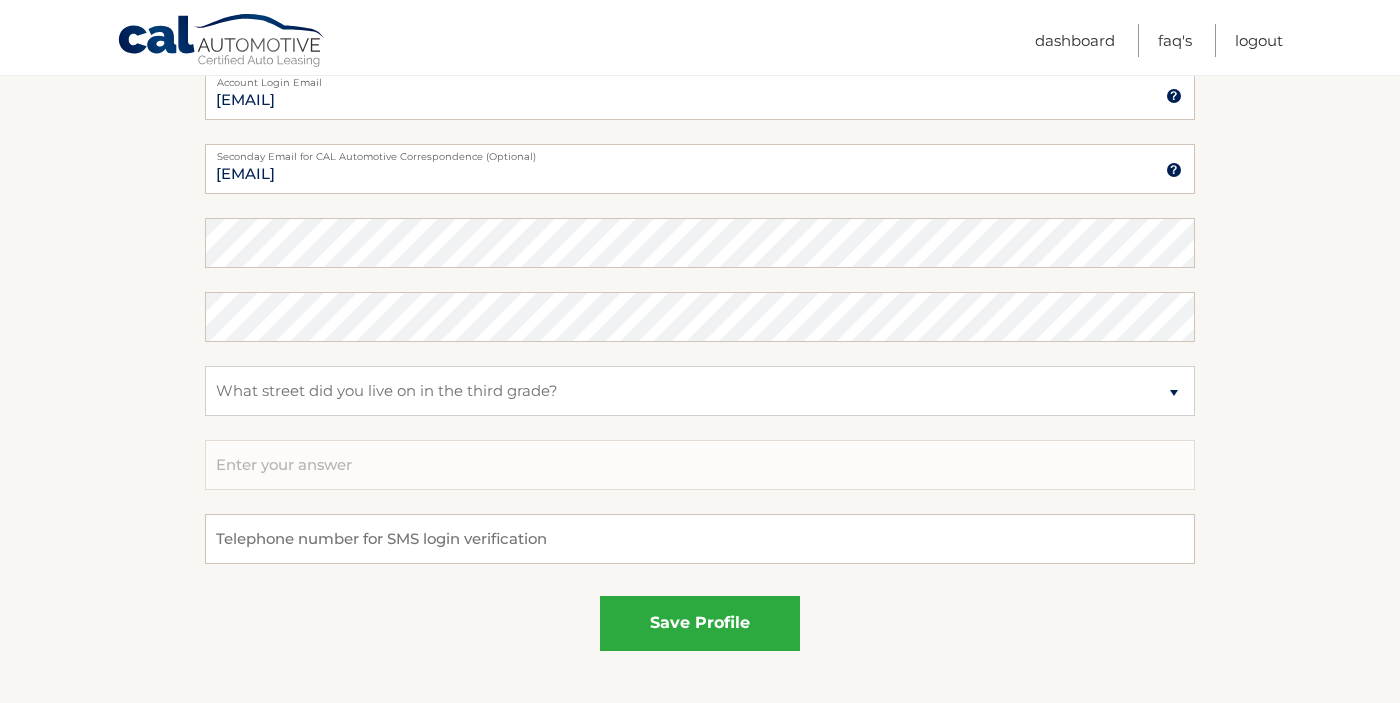 scroll, scrollTop: 1041, scrollLeft: 0, axis: vertical 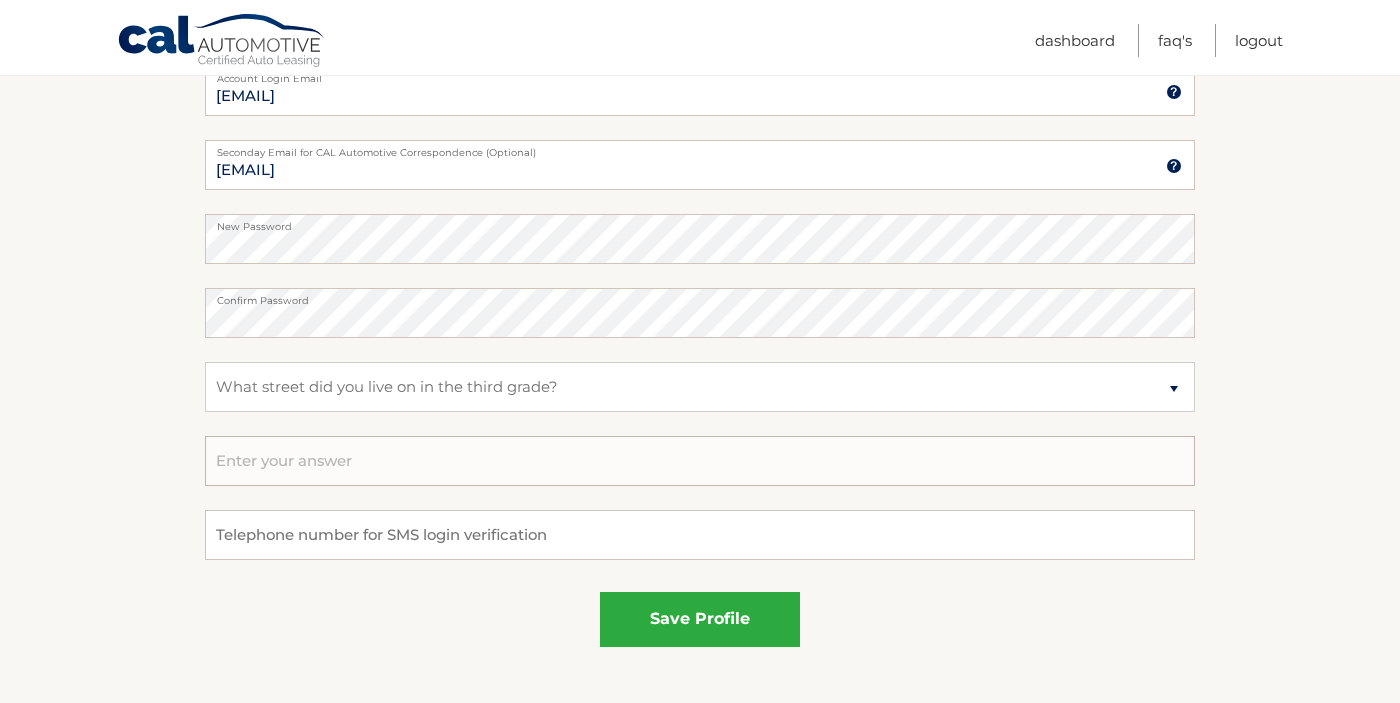 click at bounding box center [700, 461] 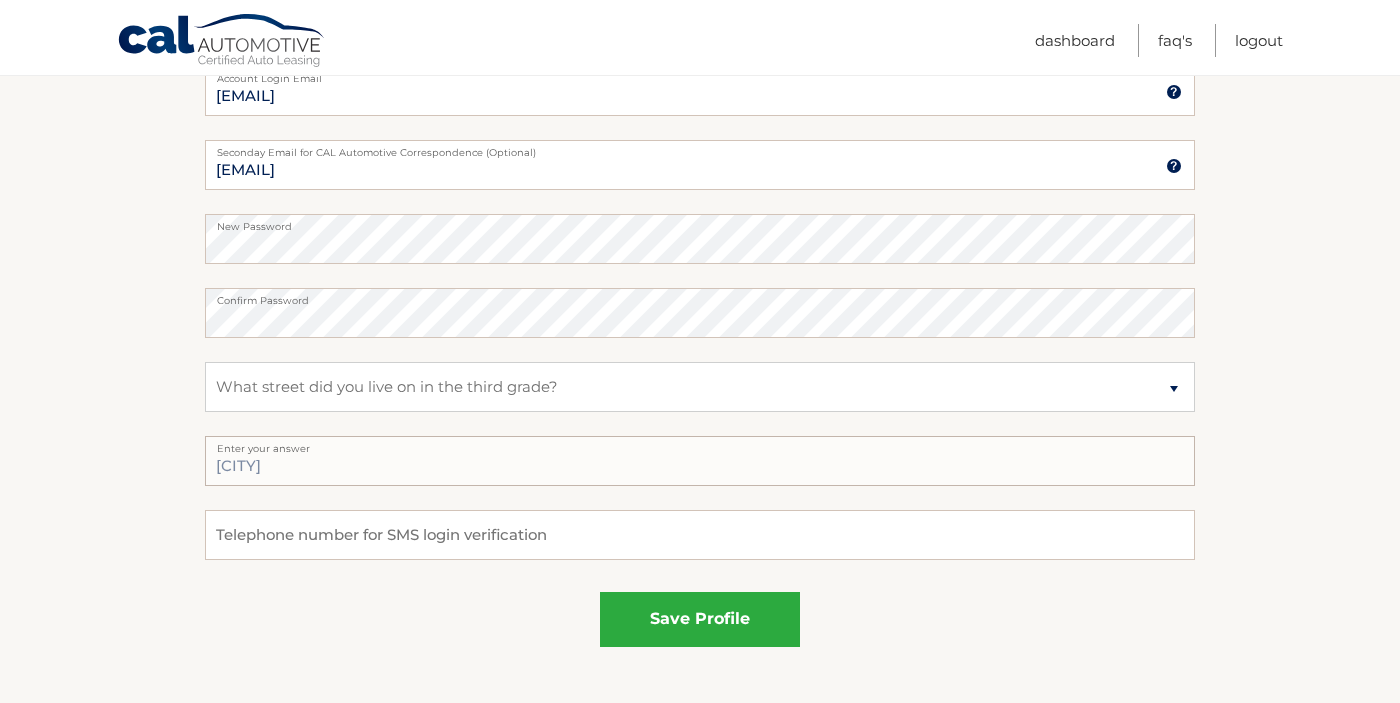 type on "brooklyn" 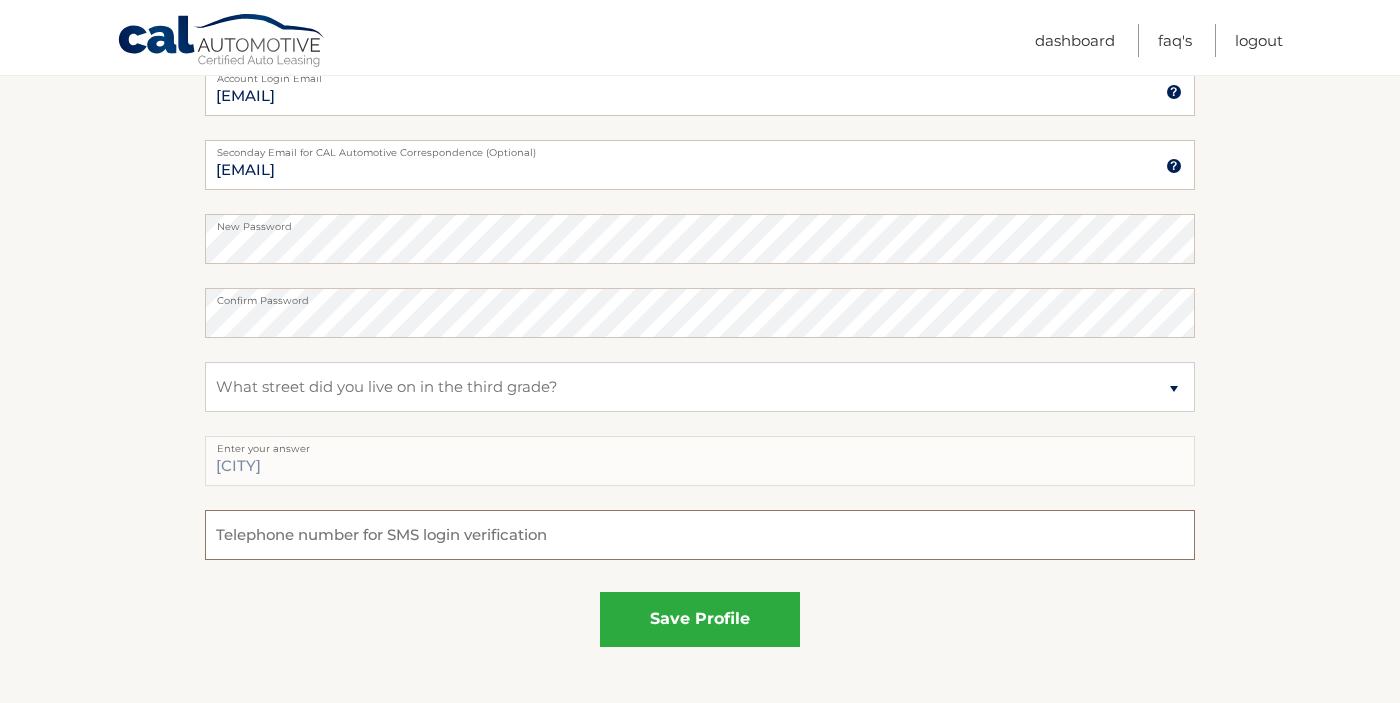 click at bounding box center [700, 535] 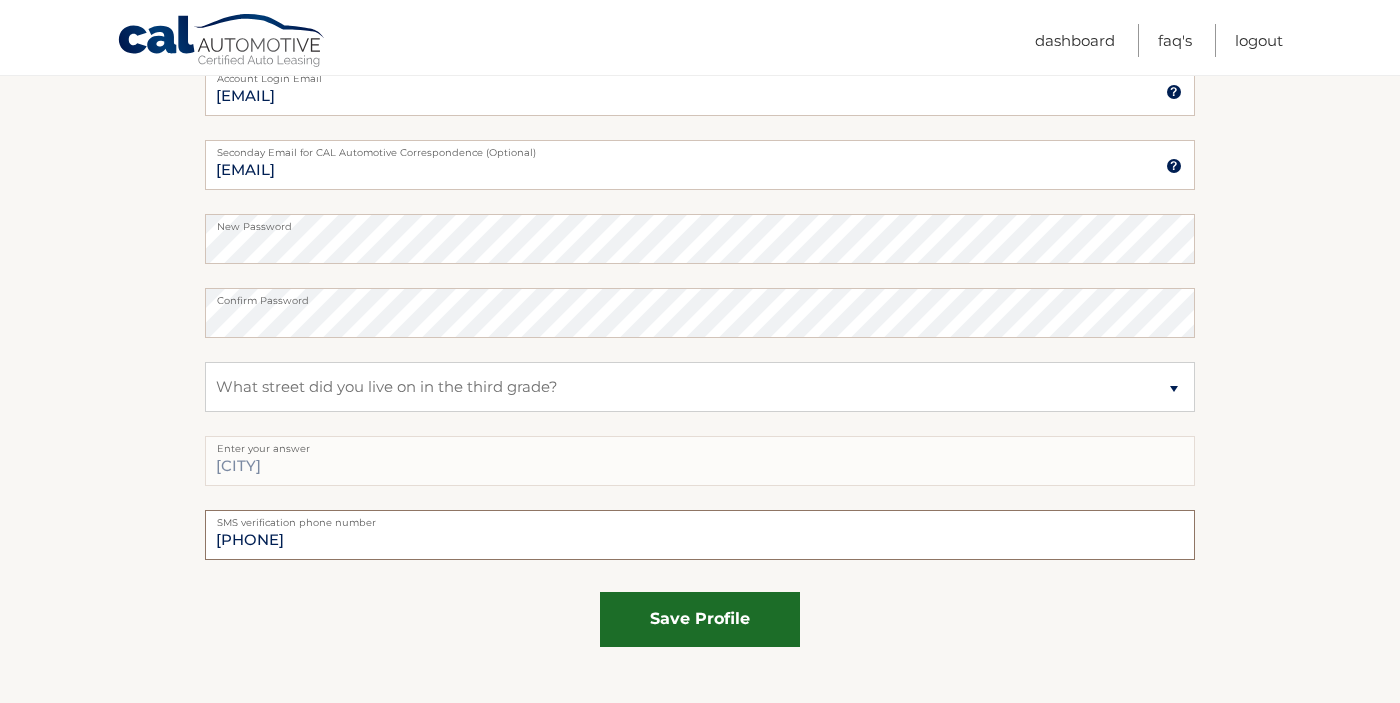 type on "[PHONE]" 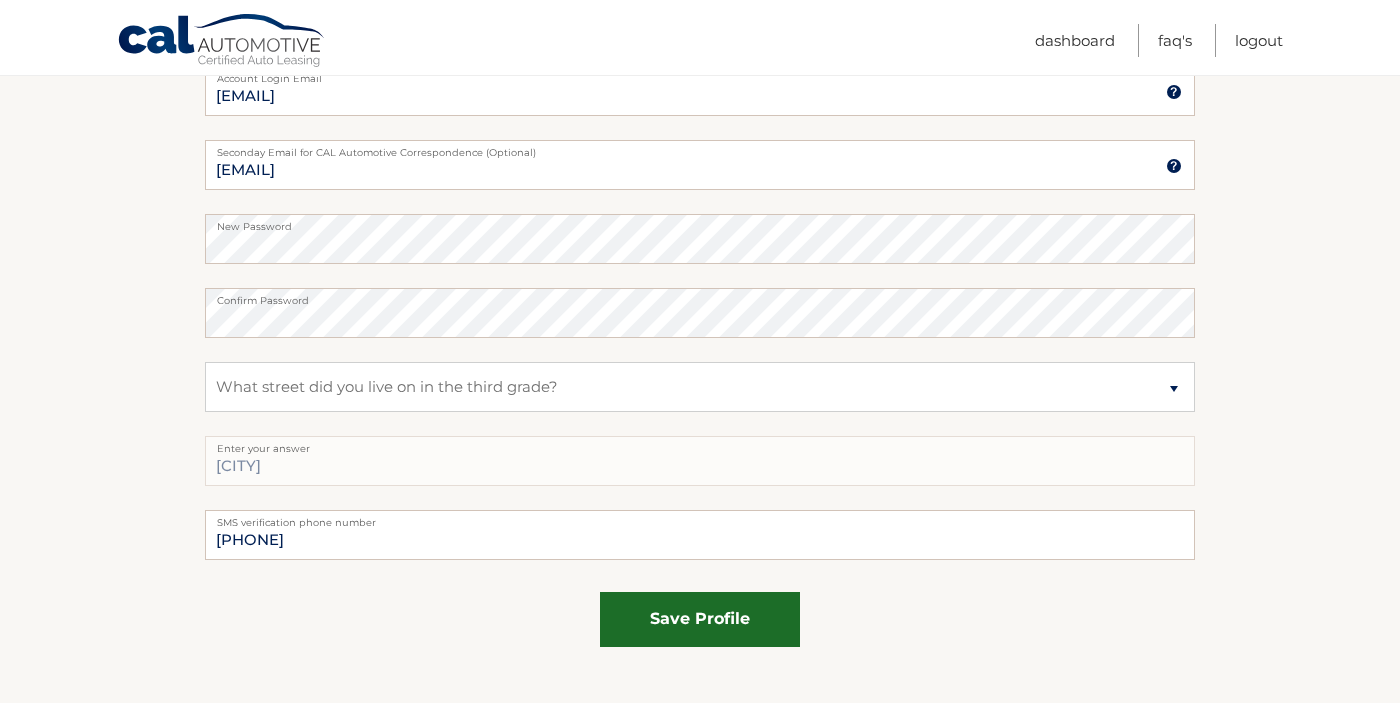 click on "save profile" at bounding box center (700, 619) 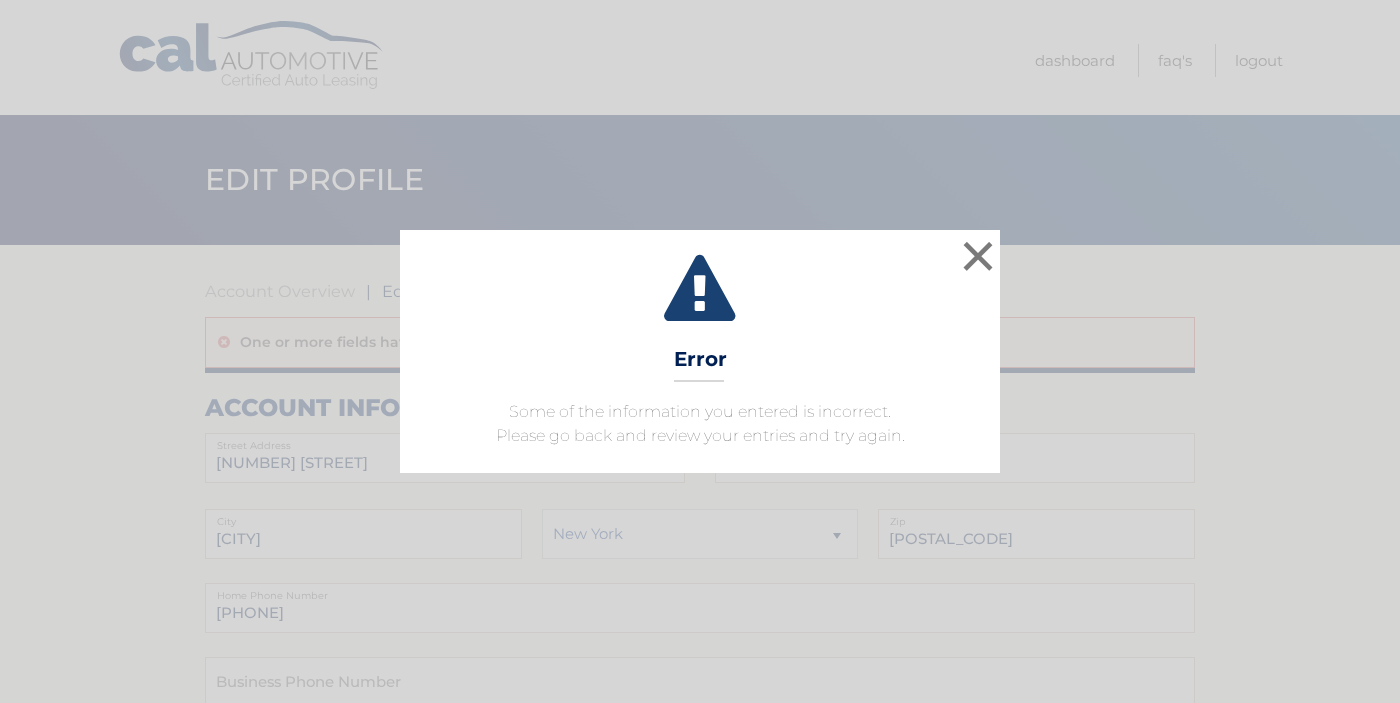 scroll, scrollTop: 0, scrollLeft: 0, axis: both 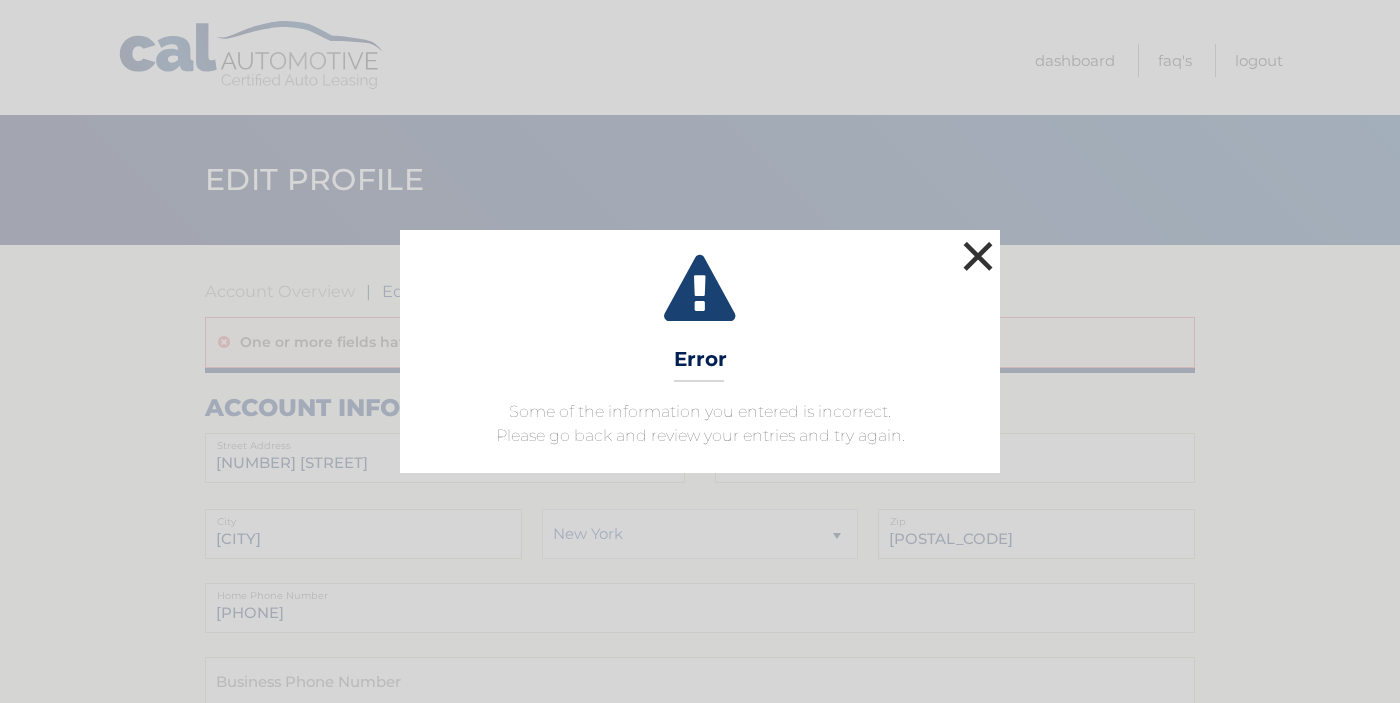 click on "×" at bounding box center [978, 256] 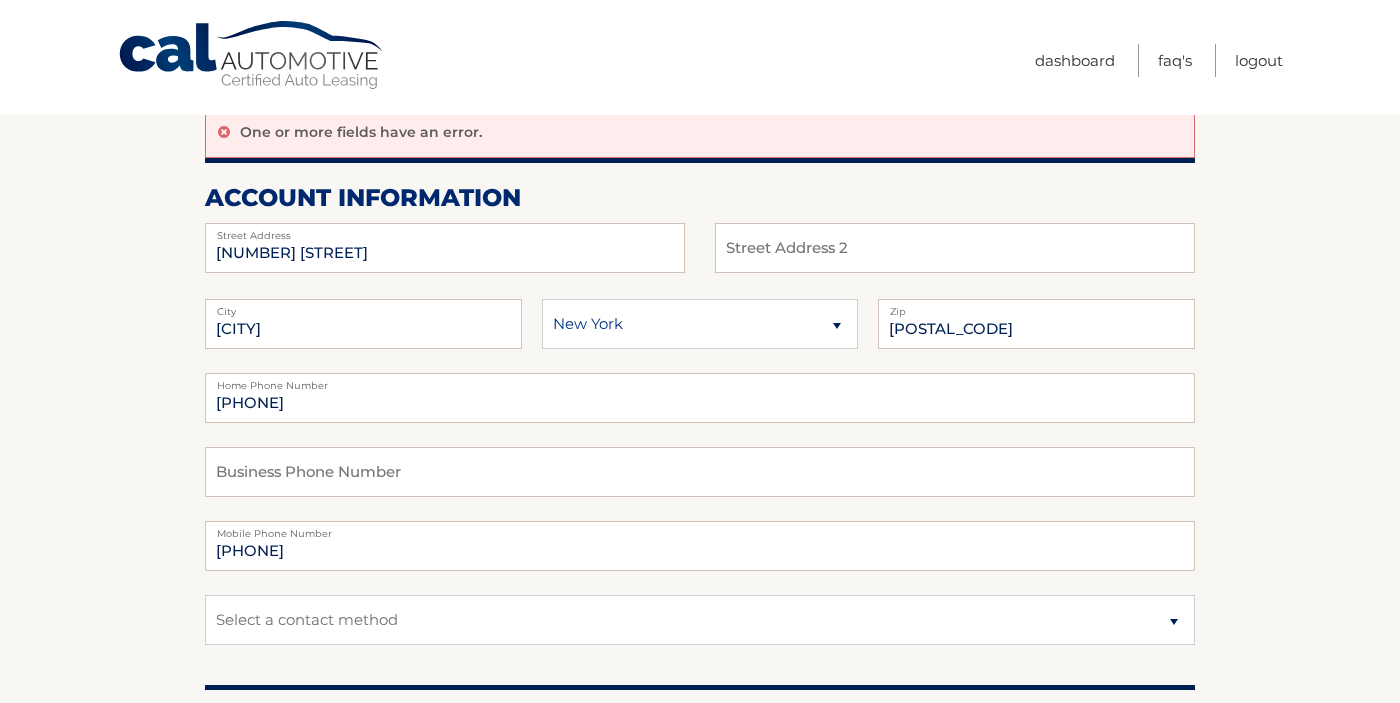 scroll, scrollTop: 0, scrollLeft: 0, axis: both 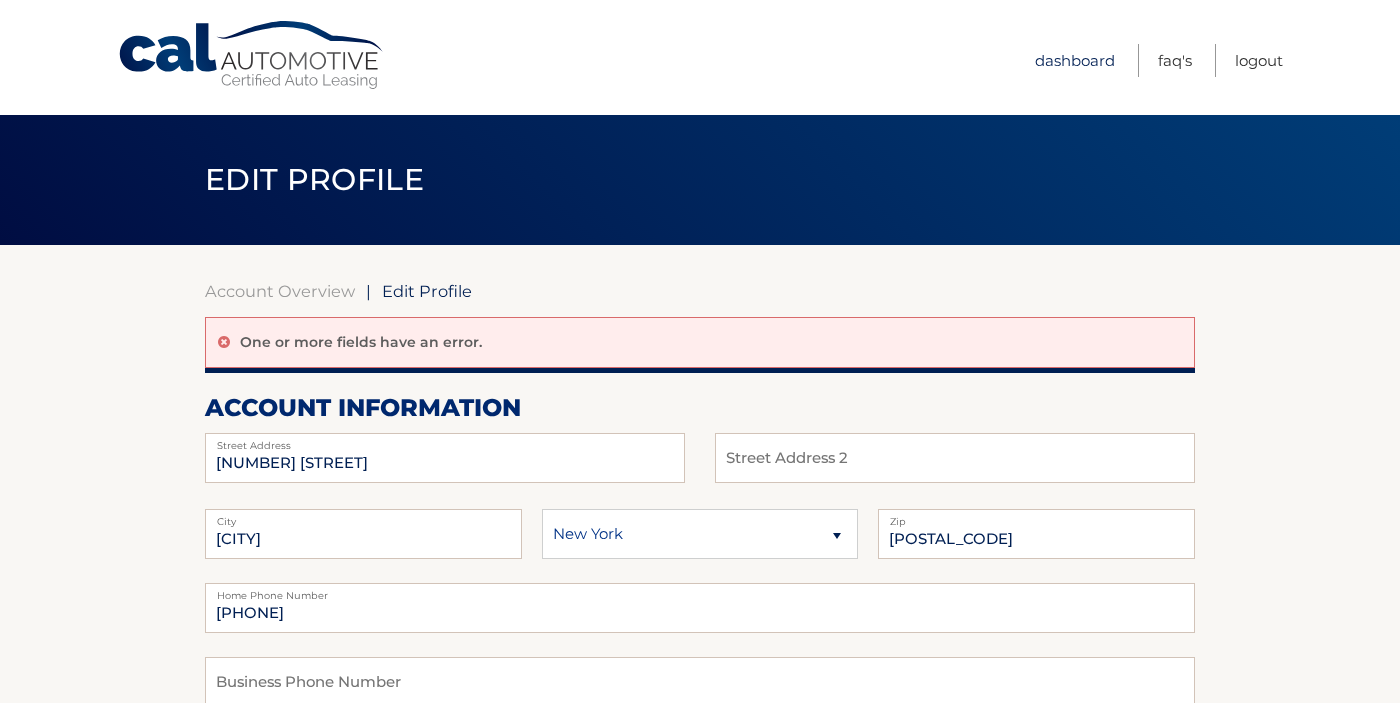 click on "Dashboard" at bounding box center (1075, 60) 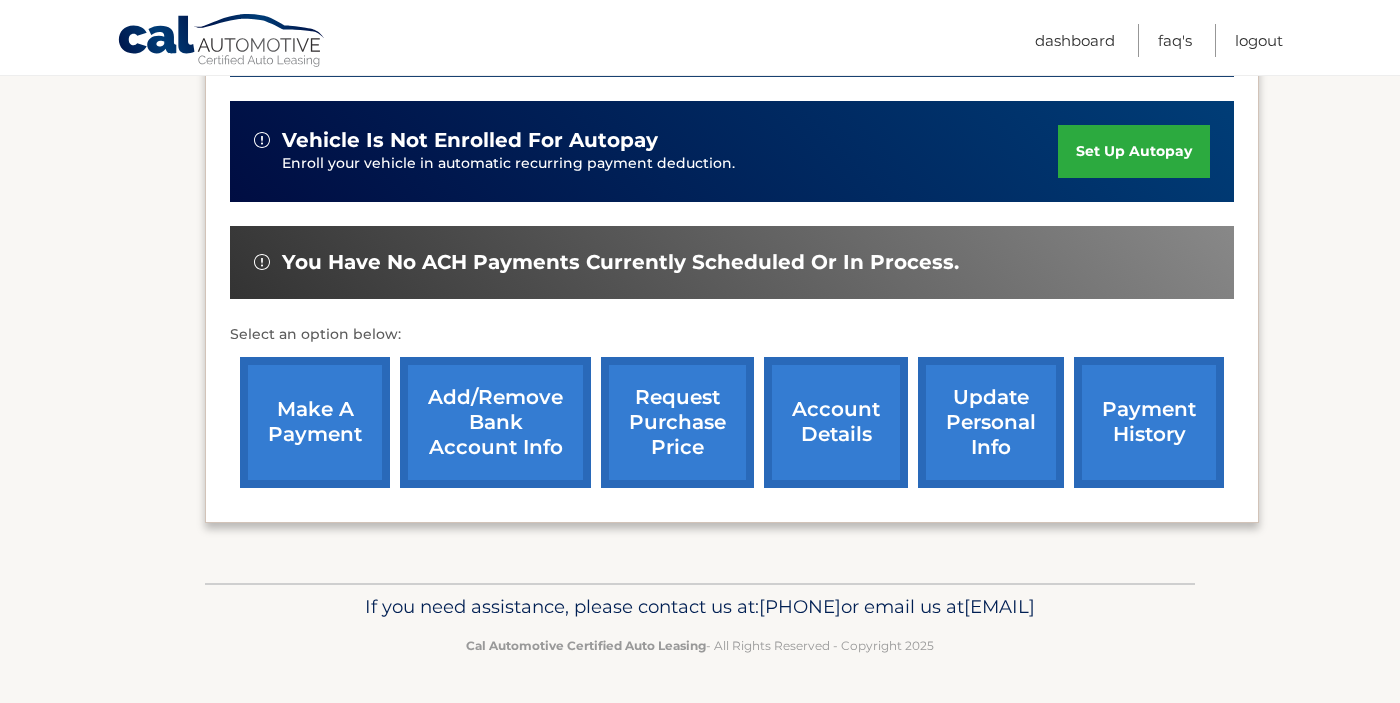 scroll, scrollTop: 584, scrollLeft: 0, axis: vertical 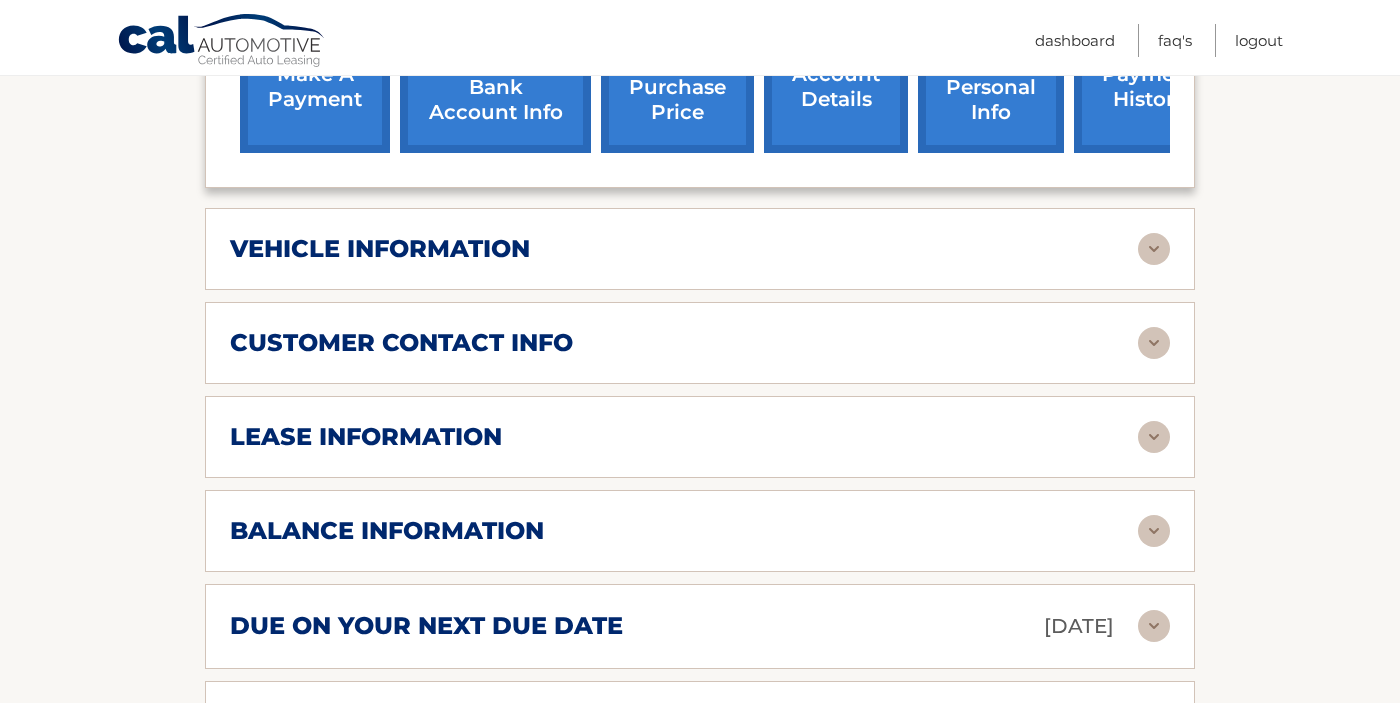 click at bounding box center (1154, 249) 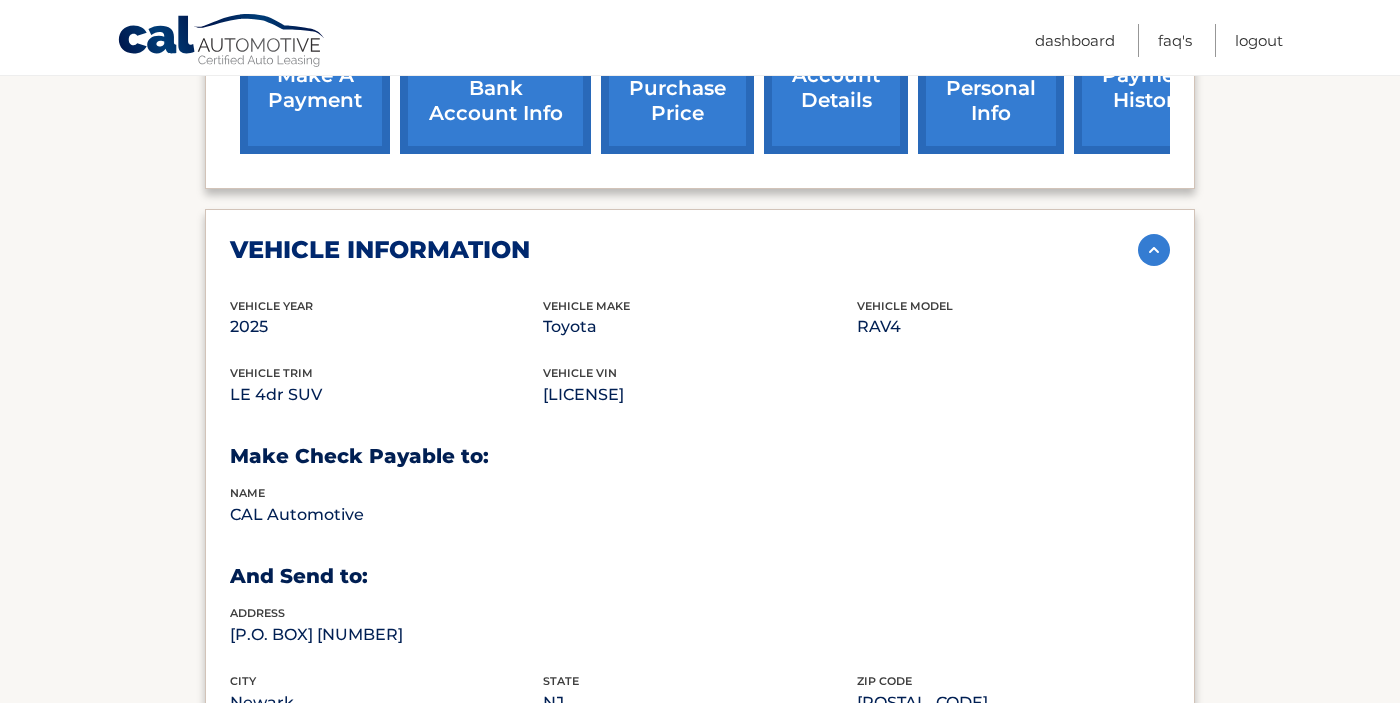 scroll, scrollTop: 825, scrollLeft: 0, axis: vertical 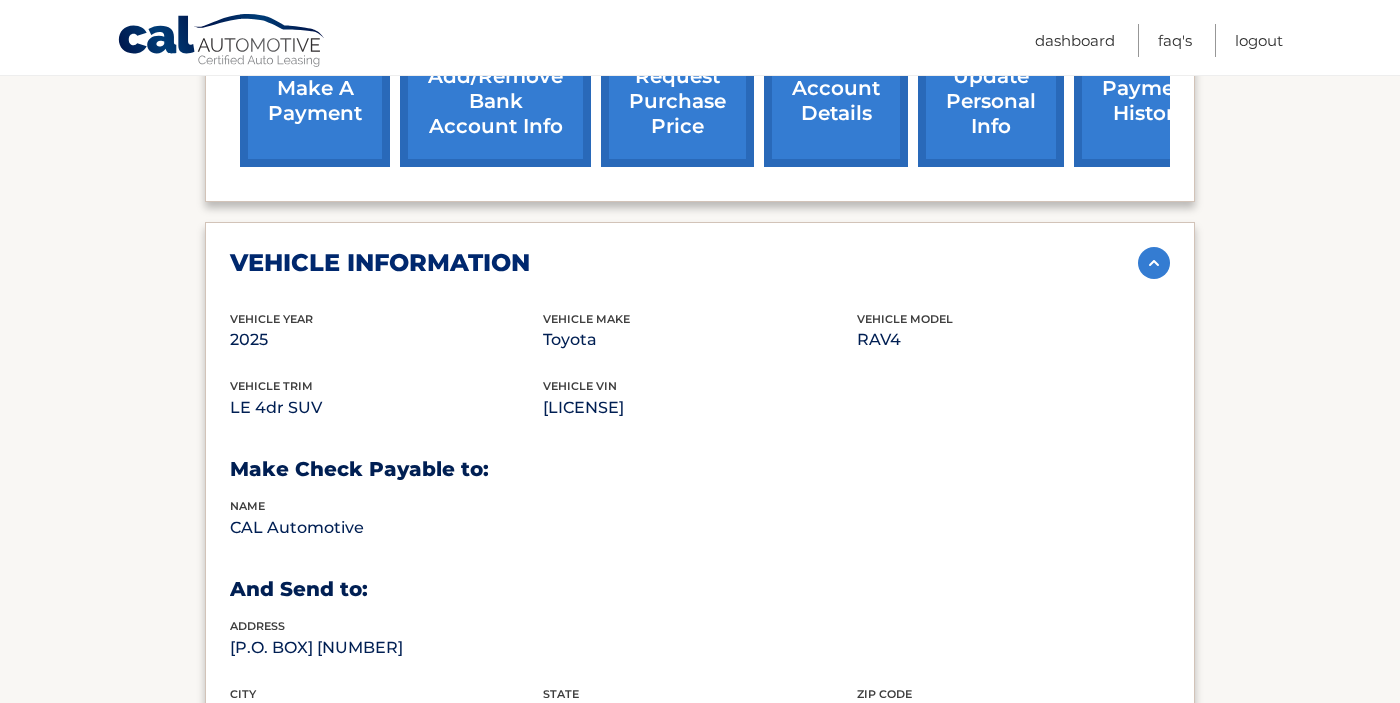 click at bounding box center [1154, 263] 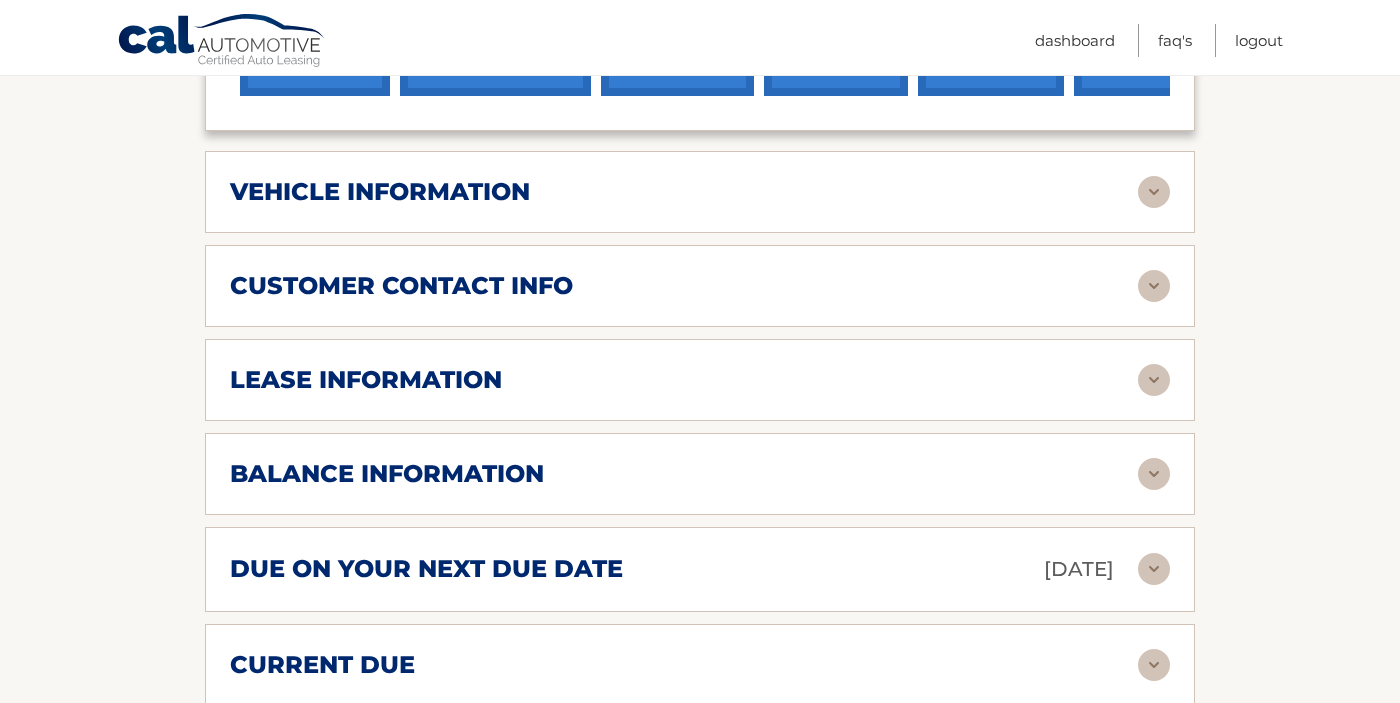 scroll, scrollTop: 935, scrollLeft: 0, axis: vertical 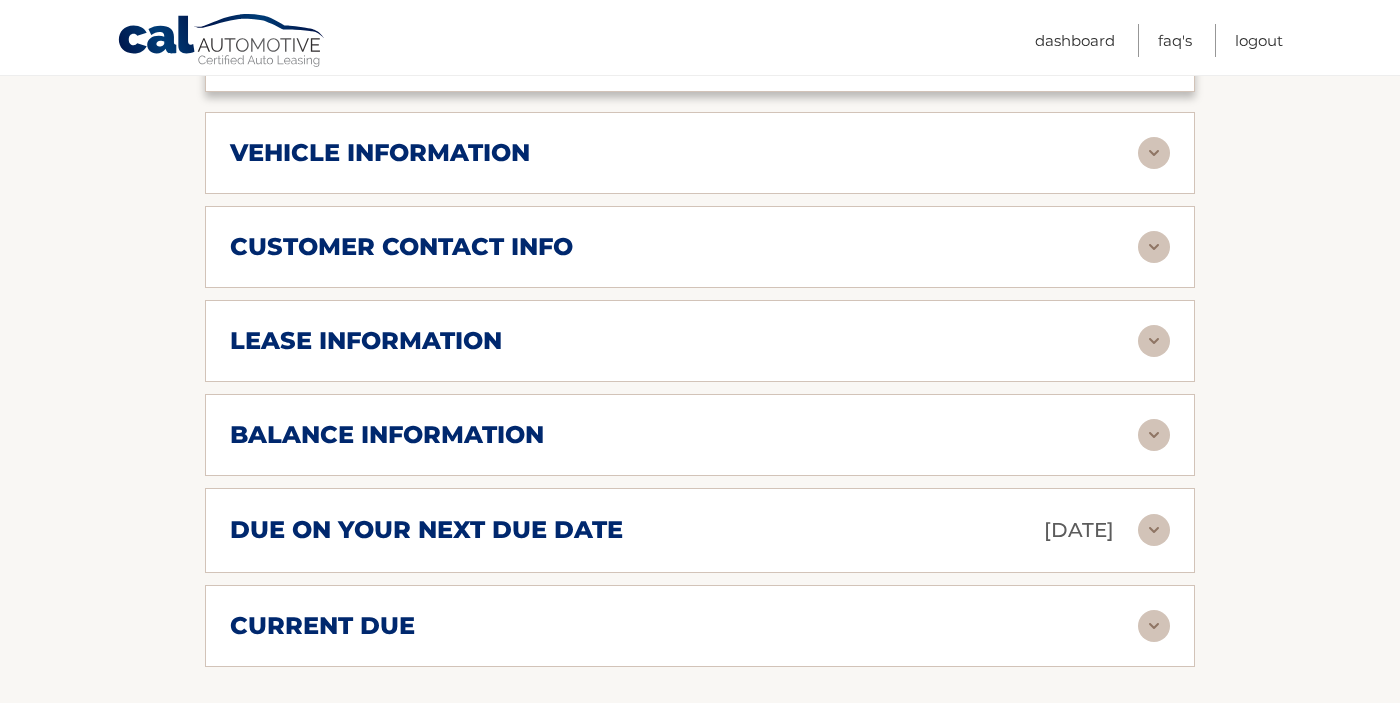 click at bounding box center [1154, 247] 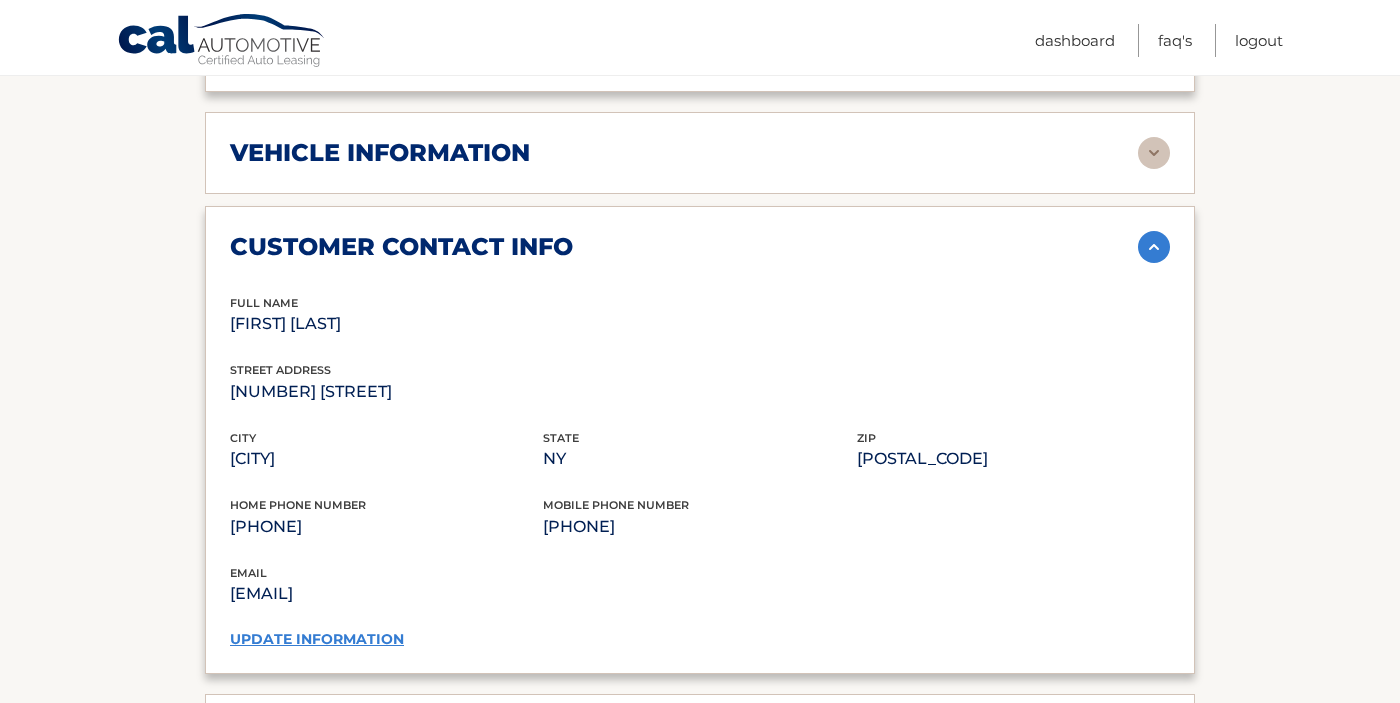 click at bounding box center [1154, 247] 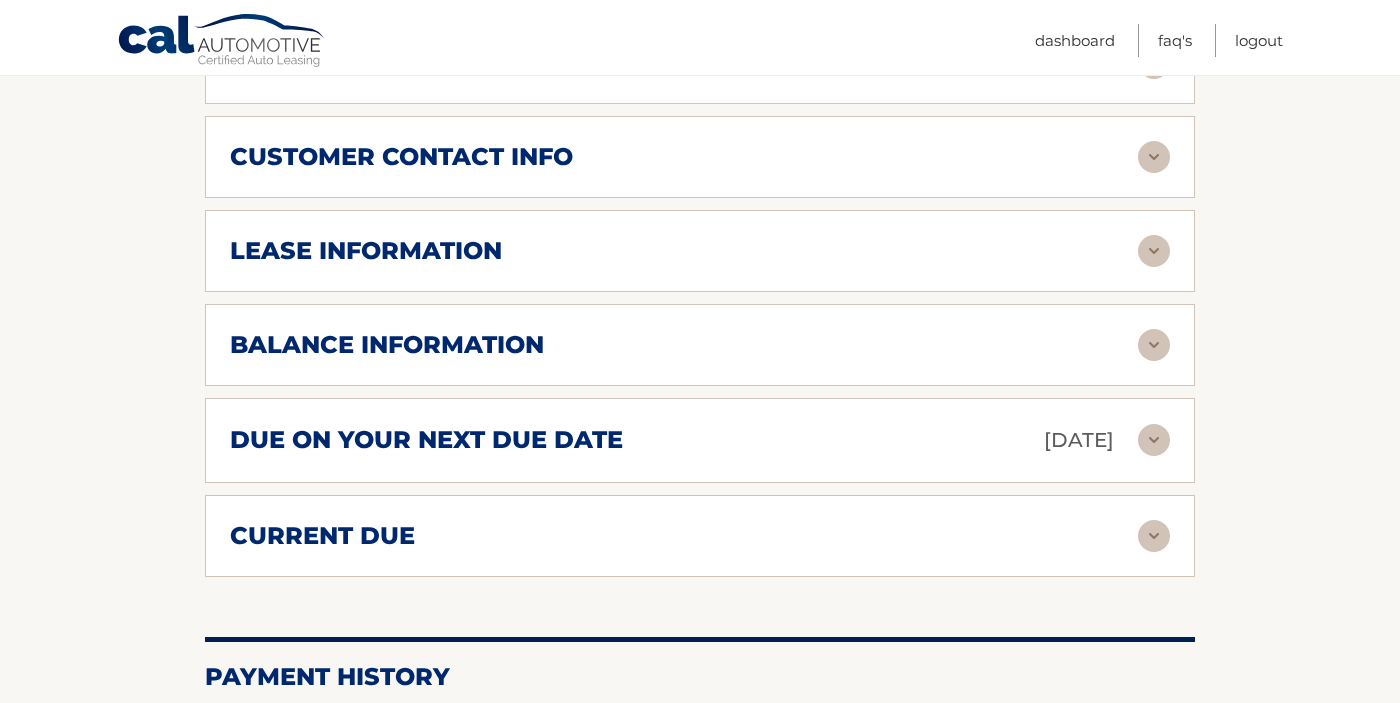 scroll, scrollTop: 1071, scrollLeft: 0, axis: vertical 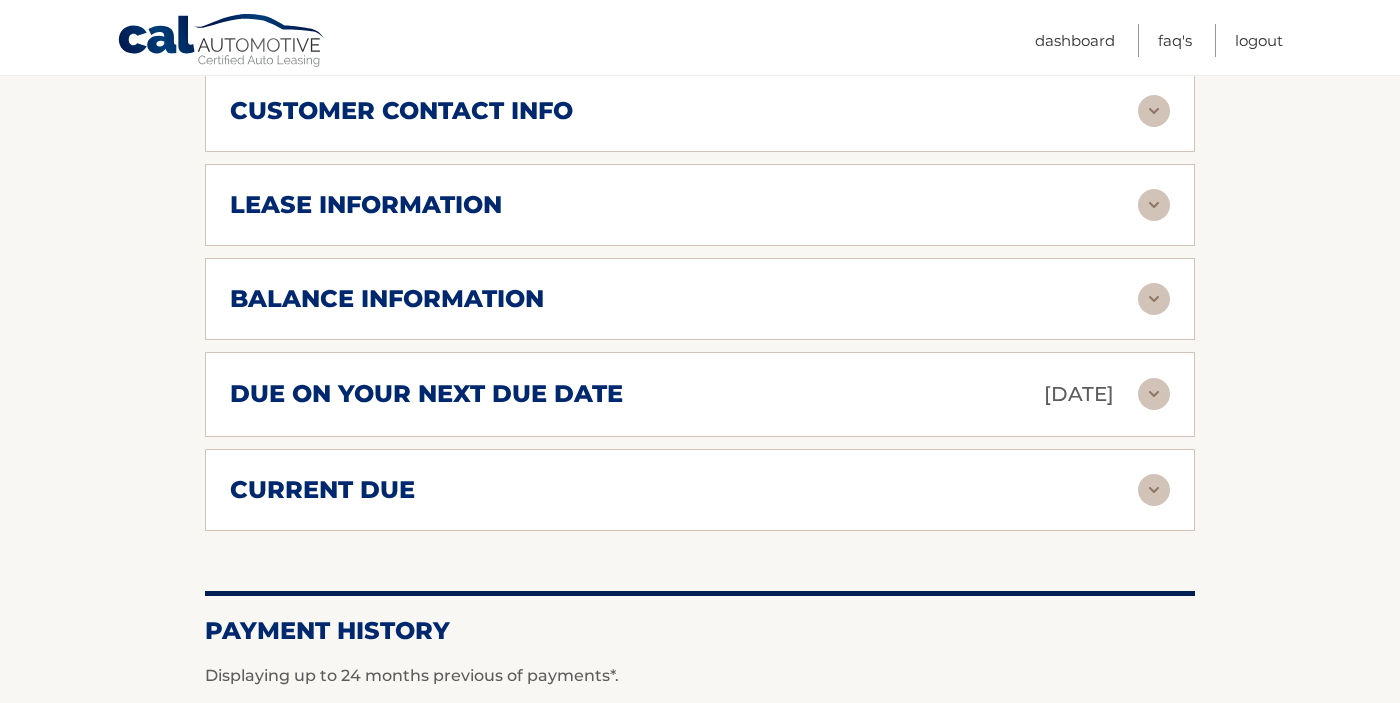 click at bounding box center [1154, 299] 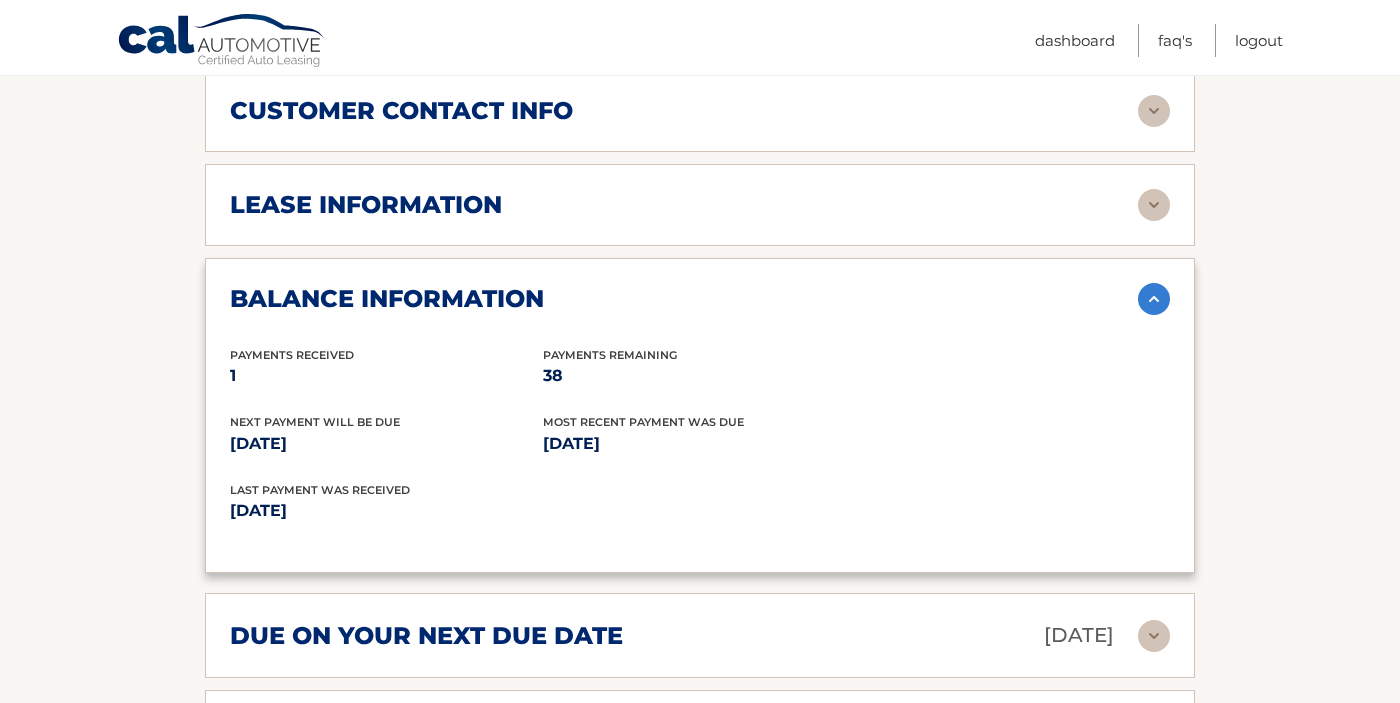 click at bounding box center [1154, 299] 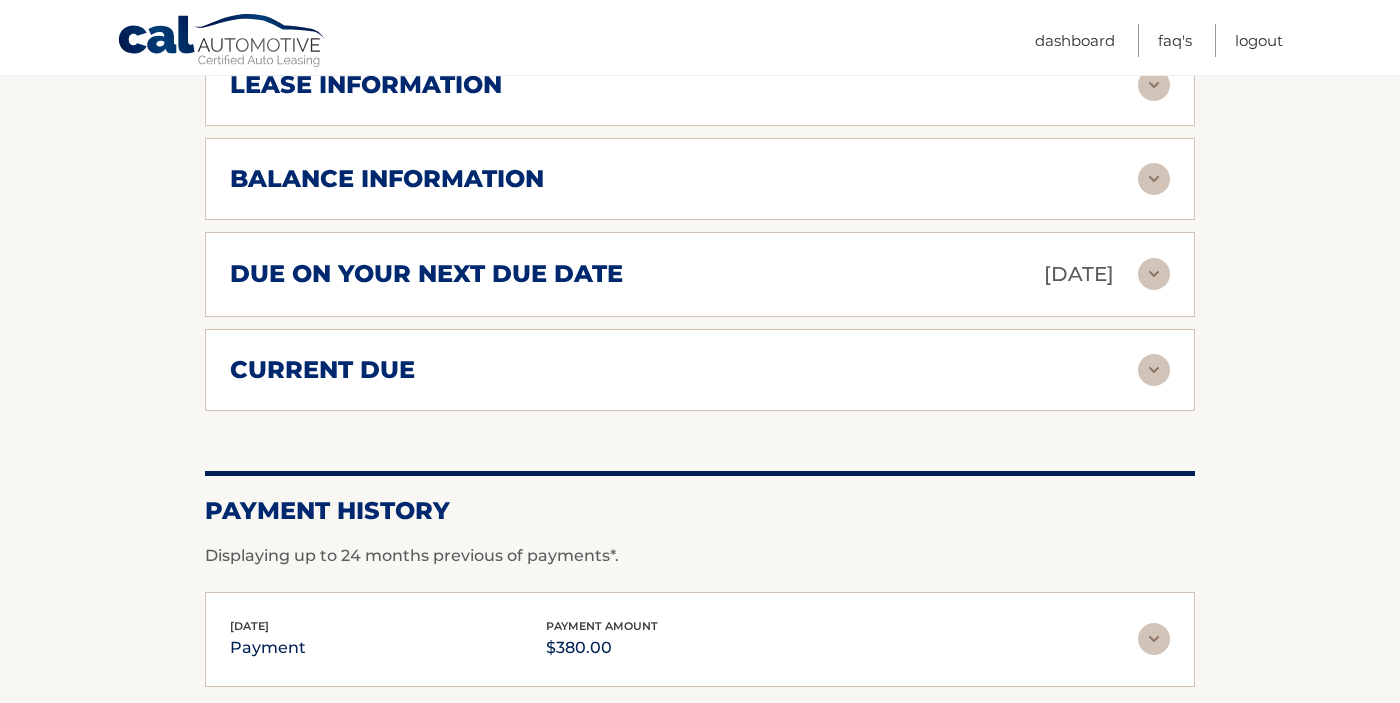 scroll, scrollTop: 1208, scrollLeft: 0, axis: vertical 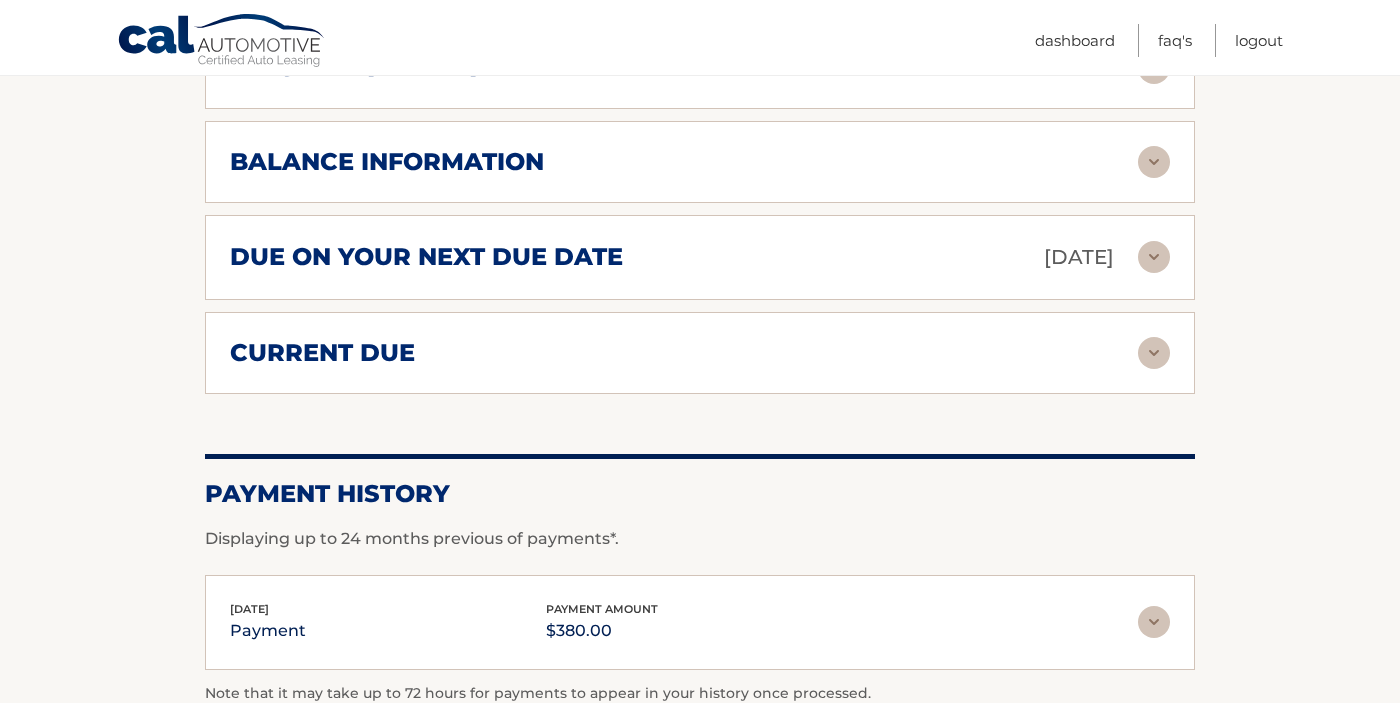 click at bounding box center [1154, 257] 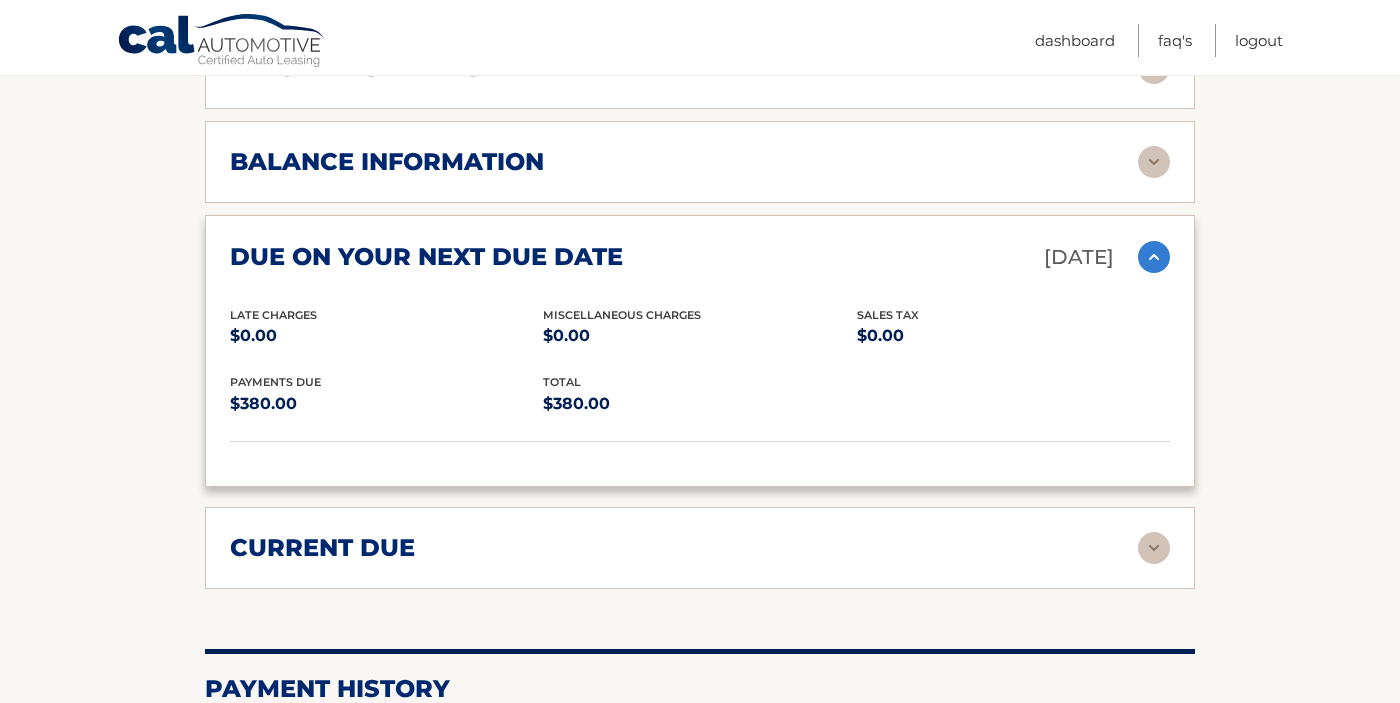 click at bounding box center [1154, 257] 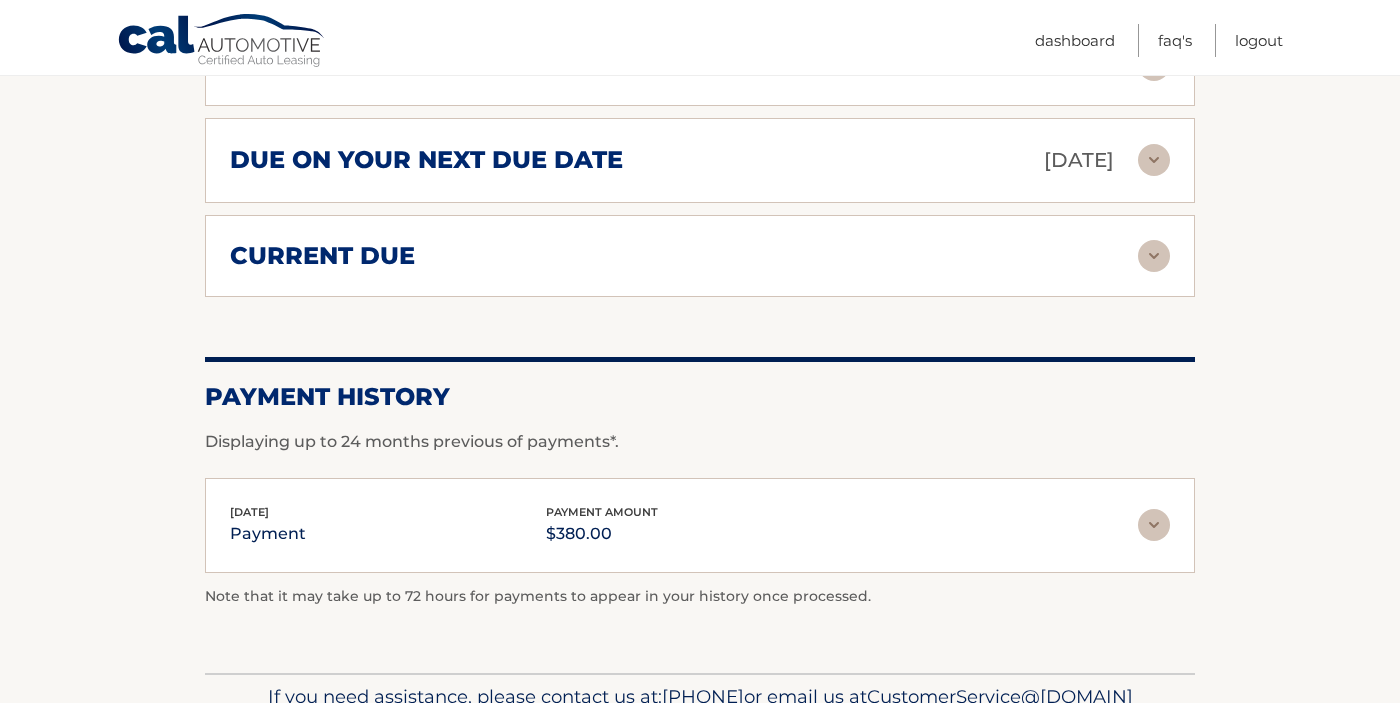 scroll, scrollTop: 1324, scrollLeft: 0, axis: vertical 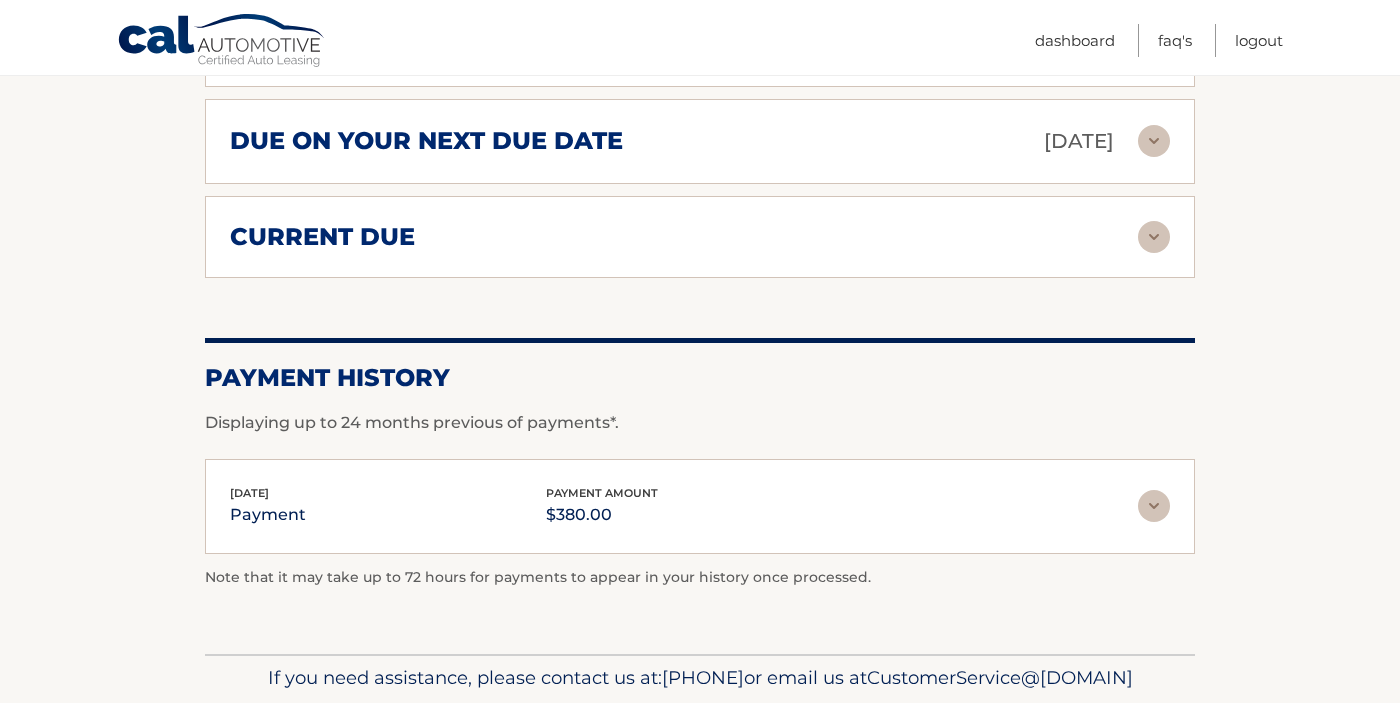 click at bounding box center (1154, 237) 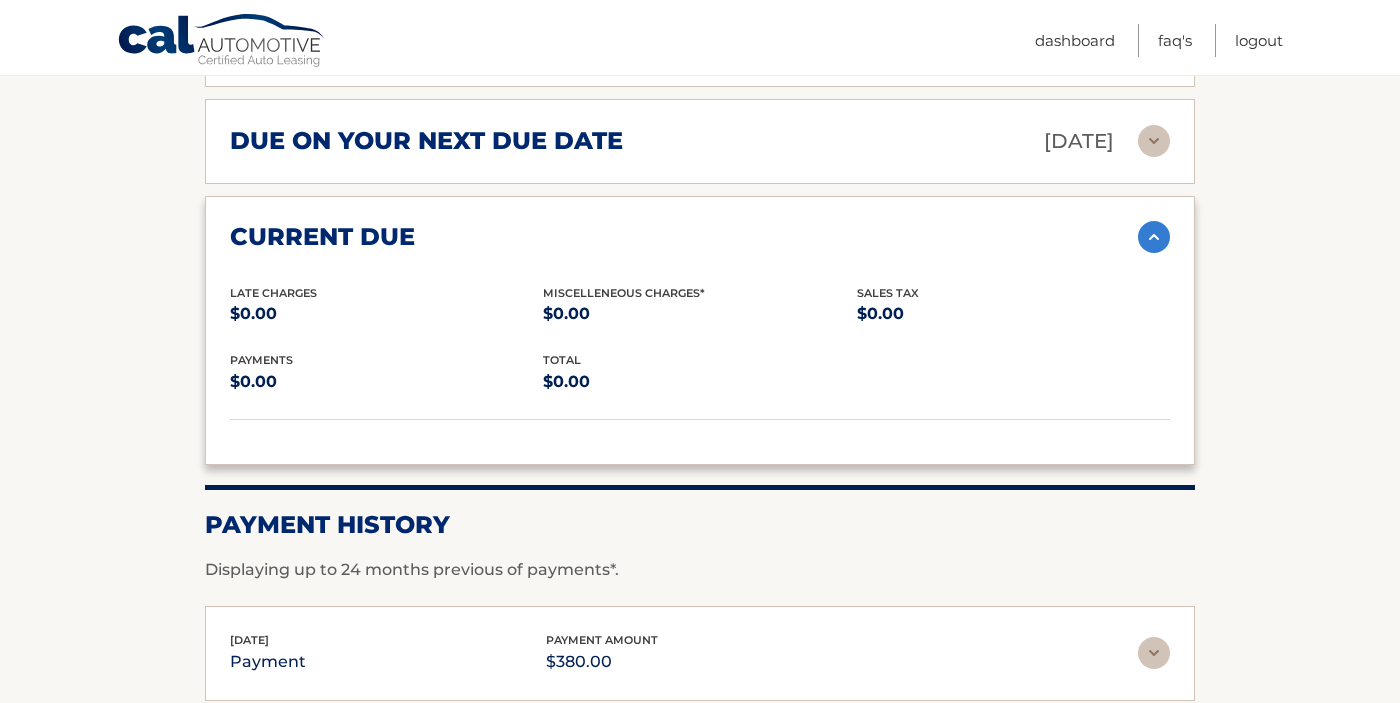 click at bounding box center (1154, 237) 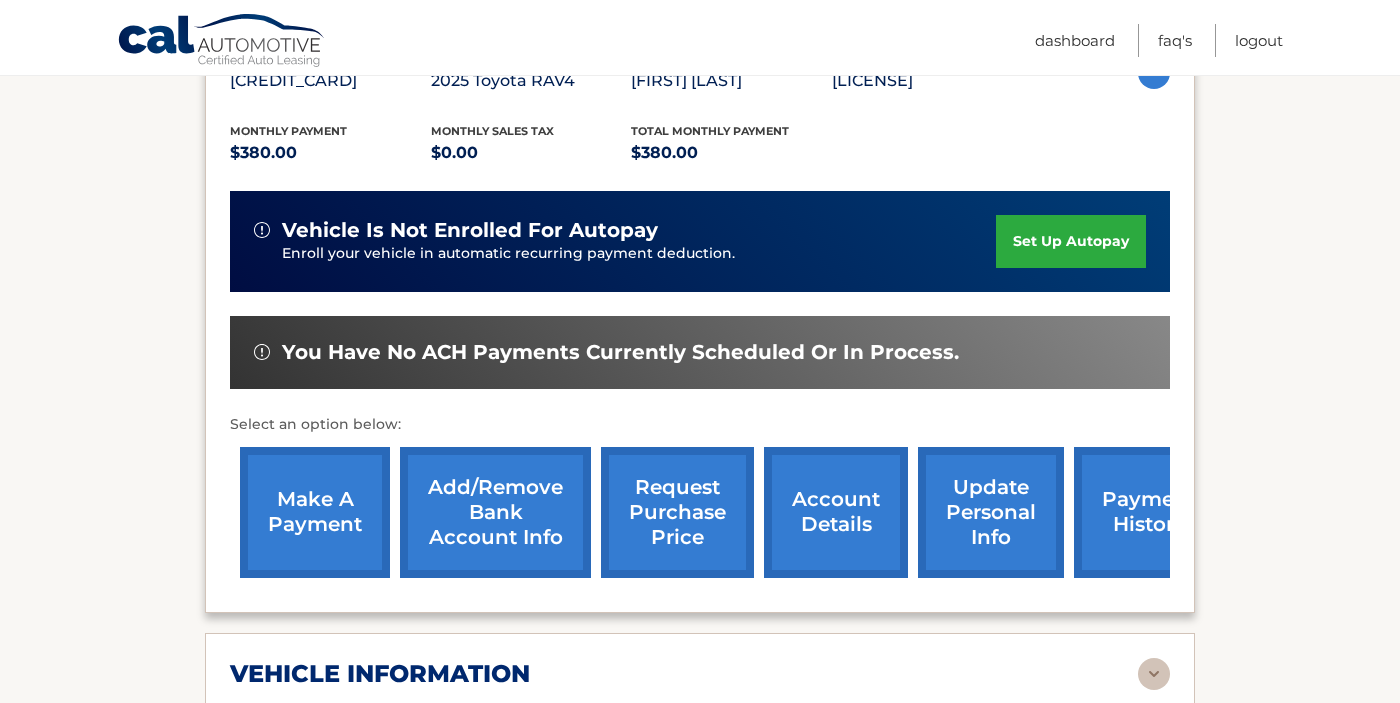 scroll, scrollTop: 457, scrollLeft: 0, axis: vertical 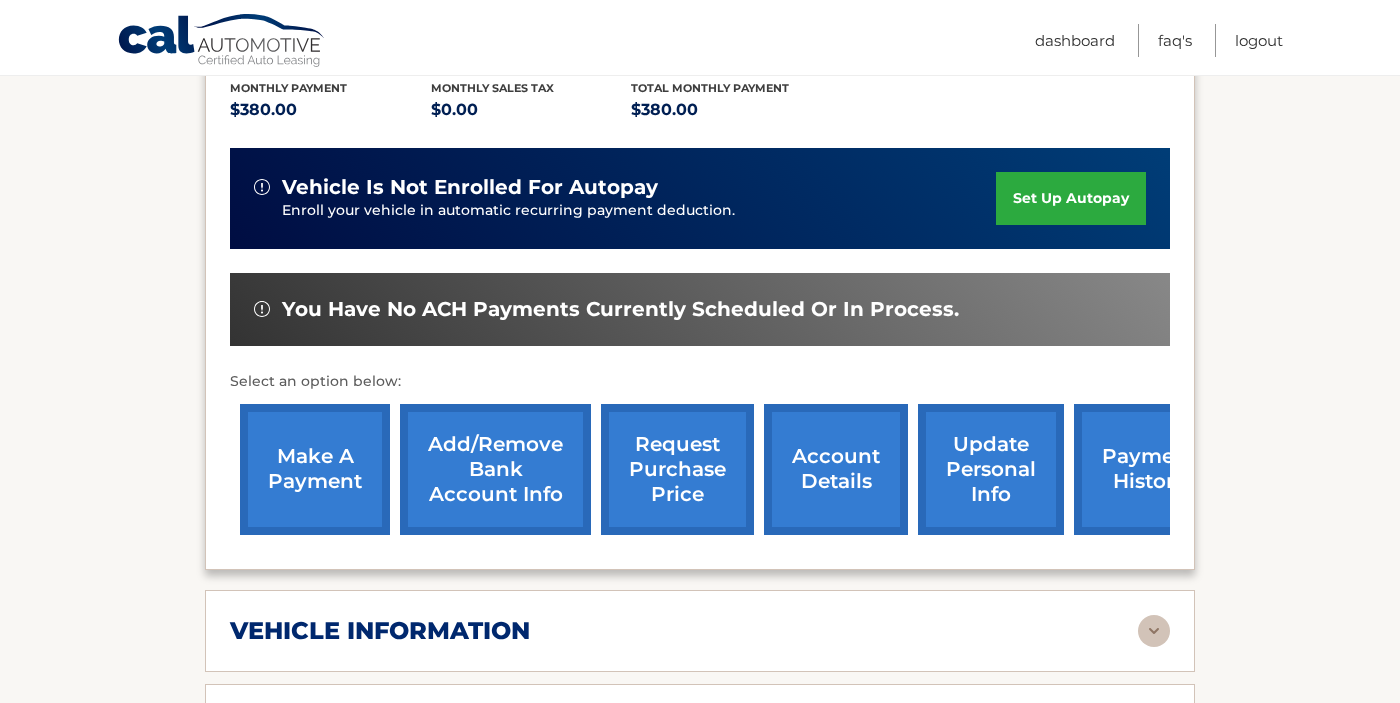 click on "make a payment" at bounding box center [315, 469] 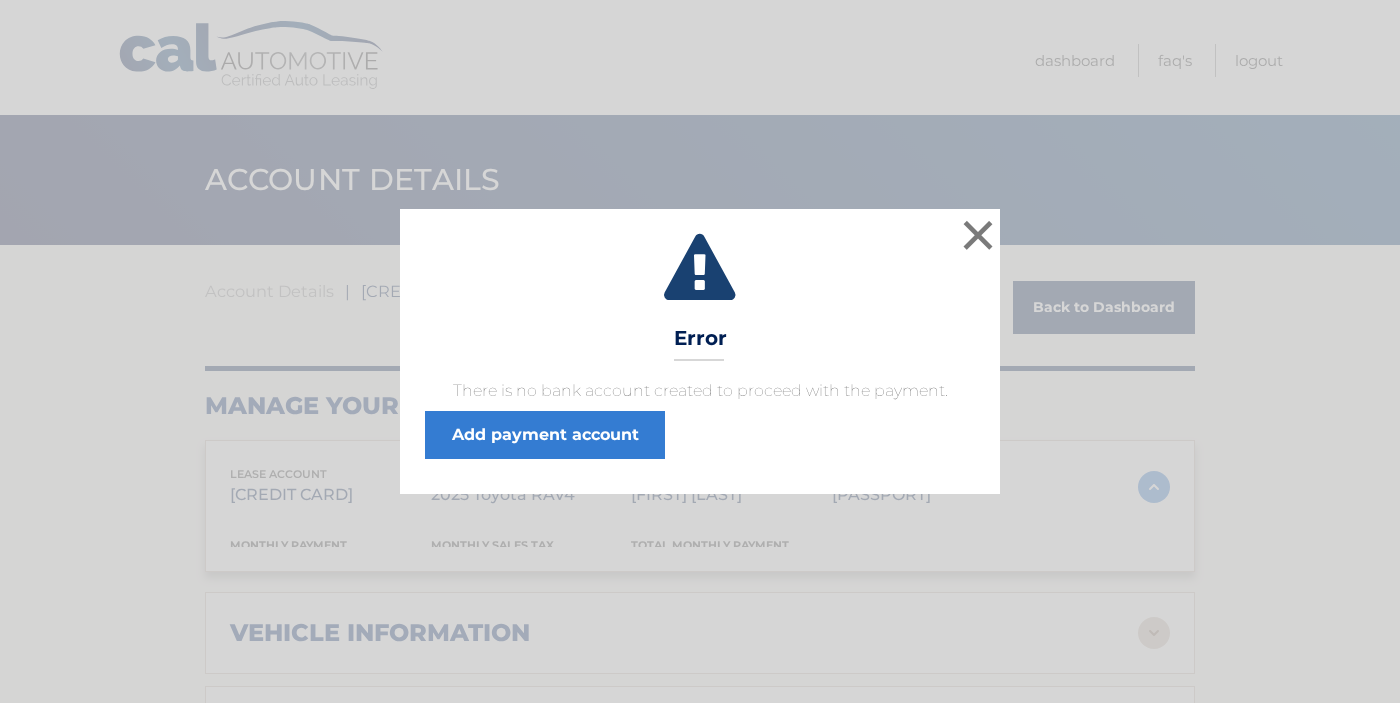 scroll, scrollTop: 0, scrollLeft: 0, axis: both 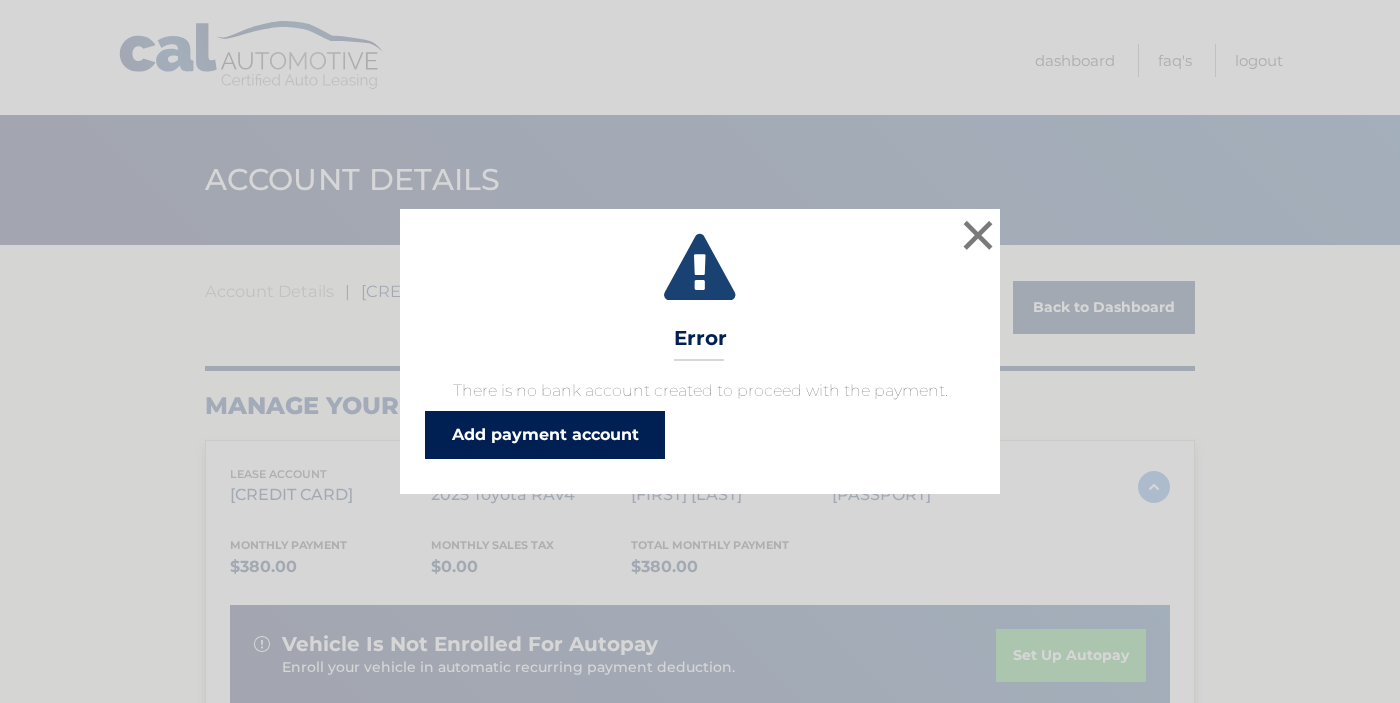 click on "Add payment account" at bounding box center (545, 435) 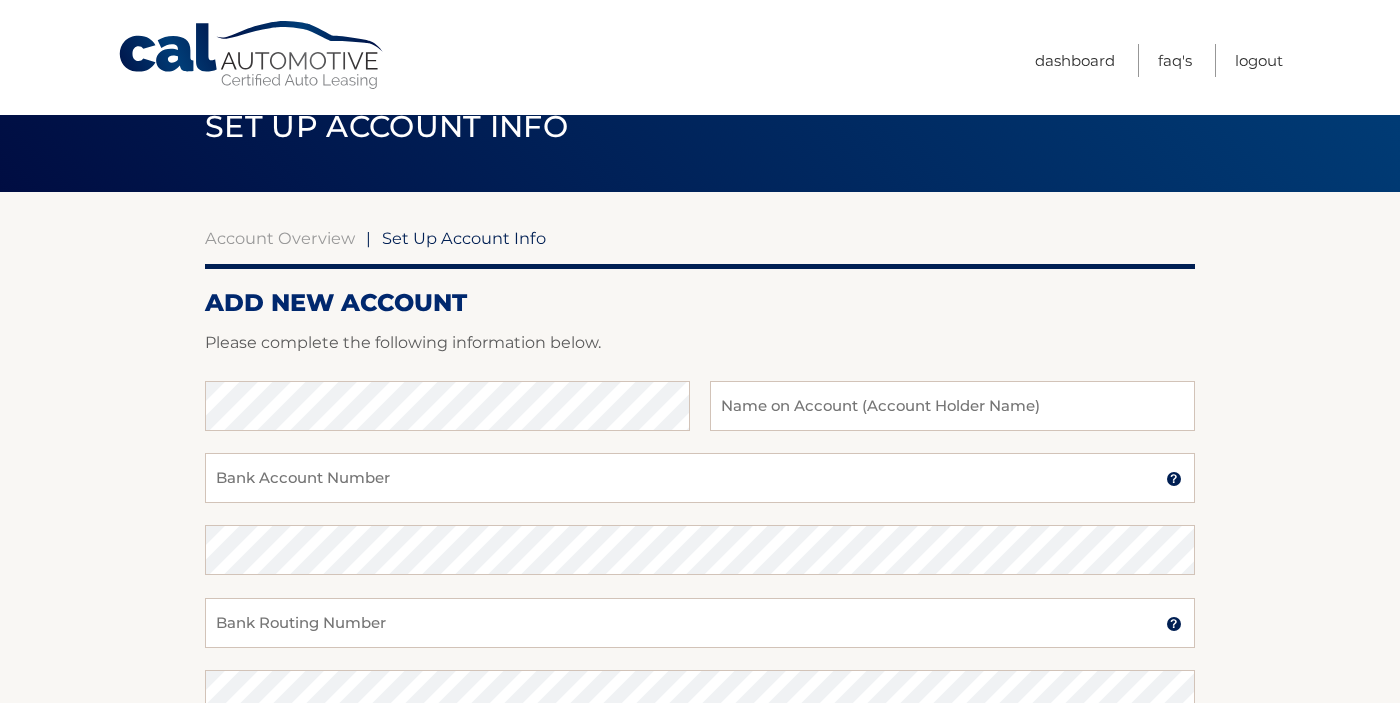 scroll, scrollTop: 0, scrollLeft: 0, axis: both 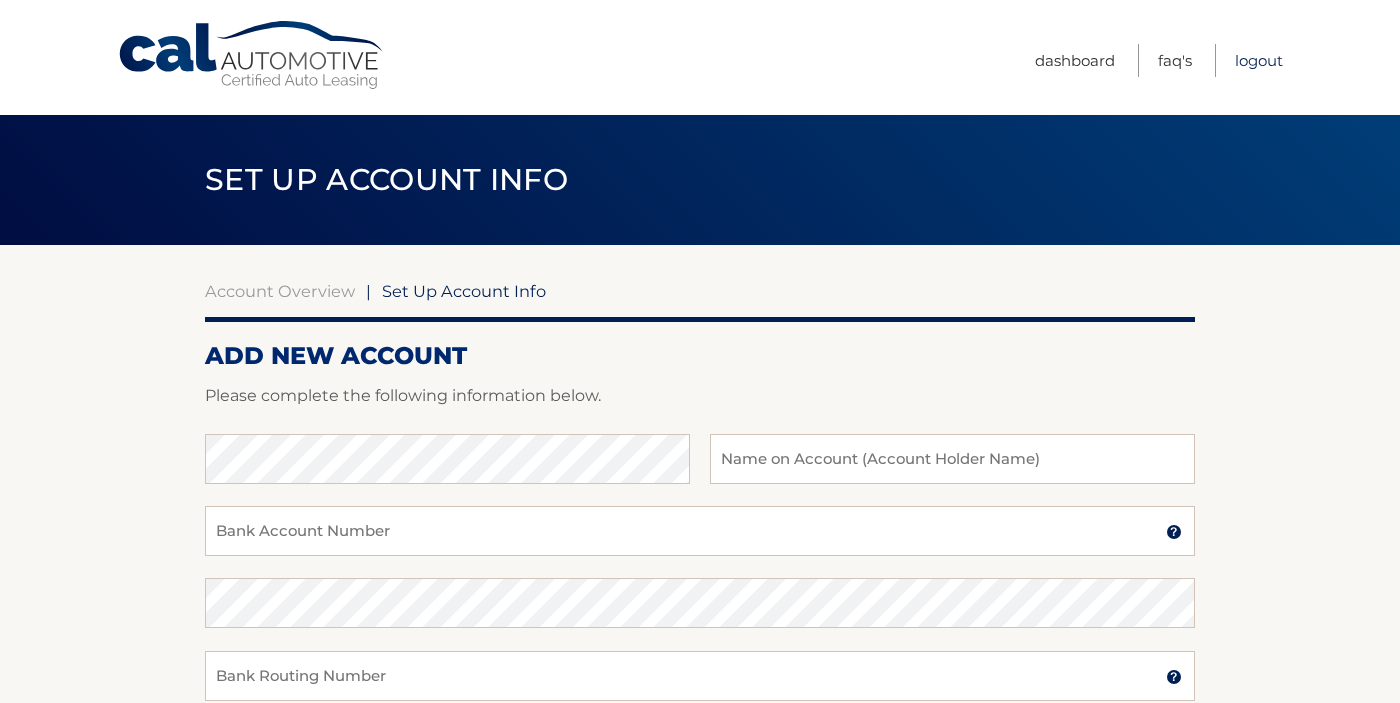 click on "Logout" at bounding box center [1259, 60] 